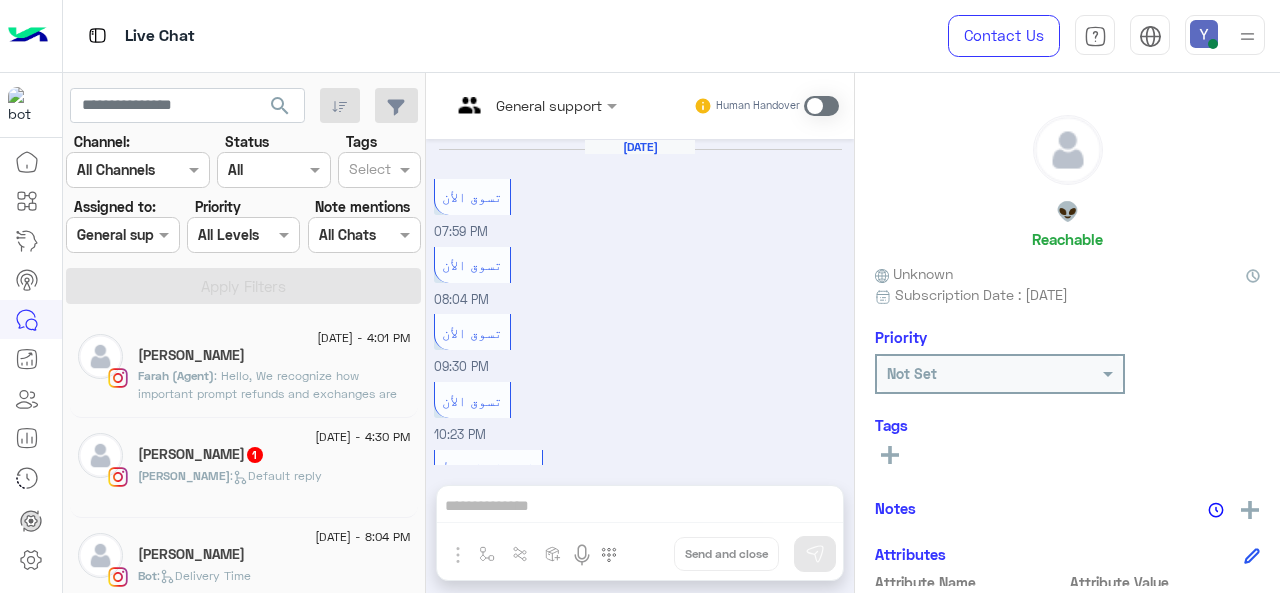 scroll, scrollTop: 0, scrollLeft: 0, axis: both 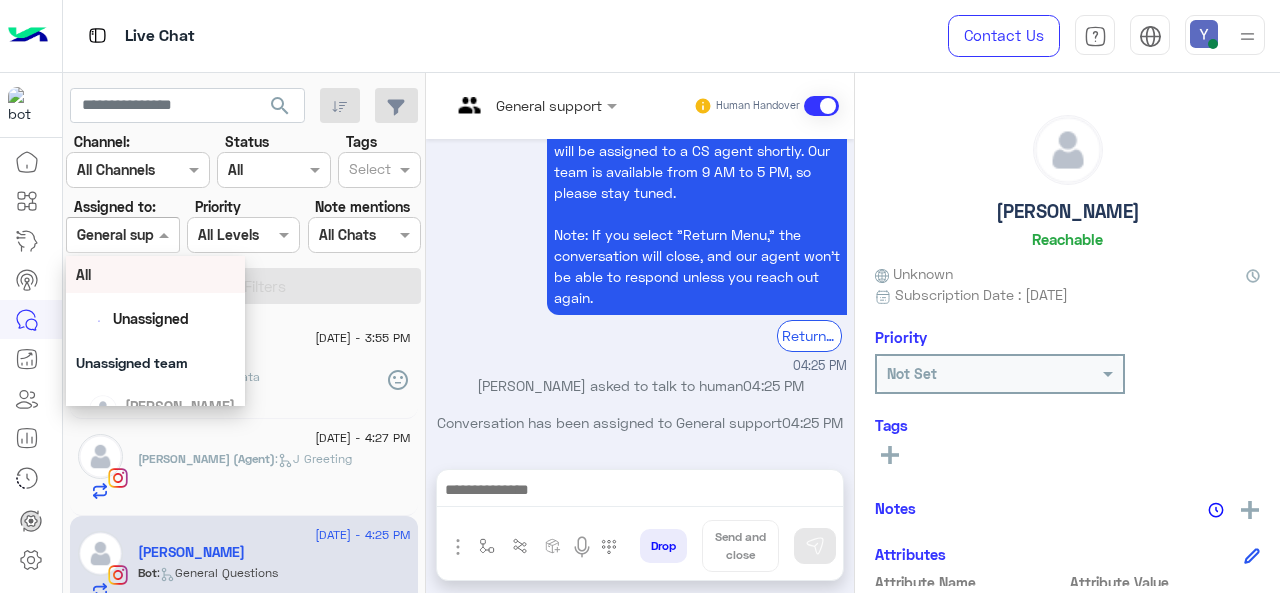 click at bounding box center (166, 234) 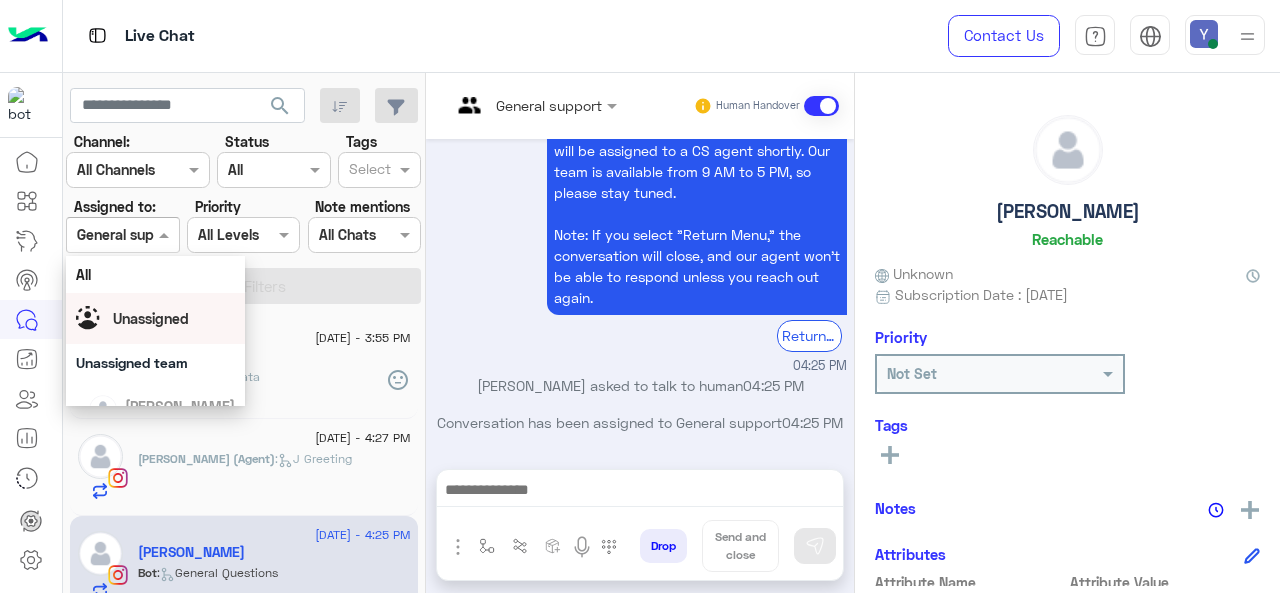 click on "Unassigned" at bounding box center [151, 318] 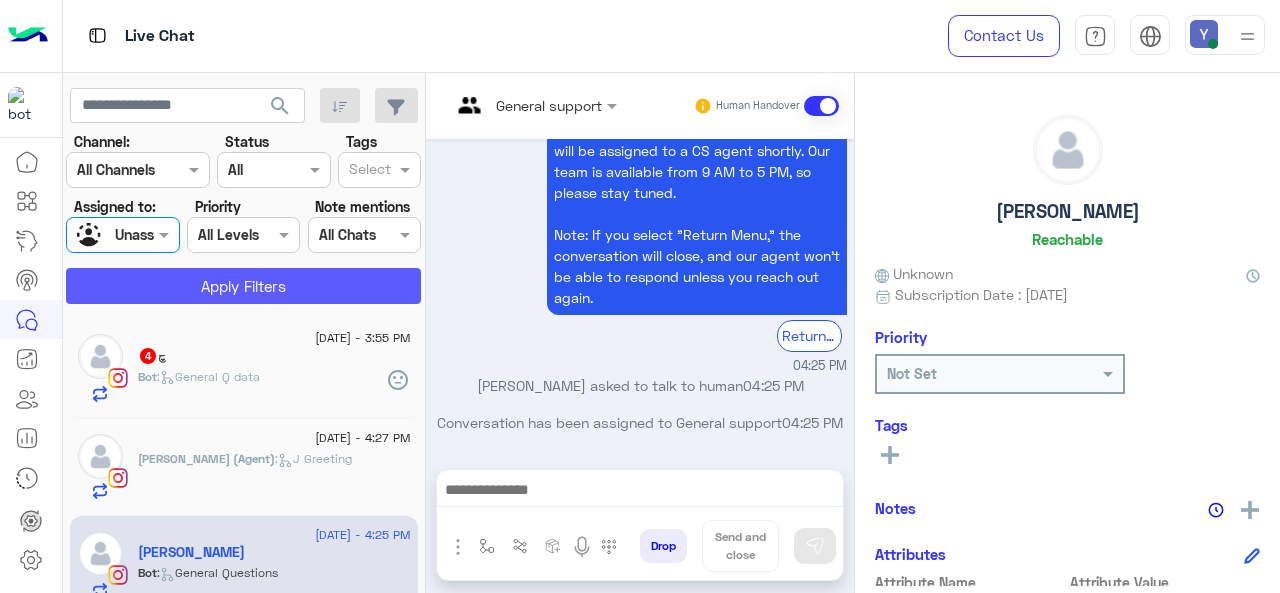 click on "Apply Filters" 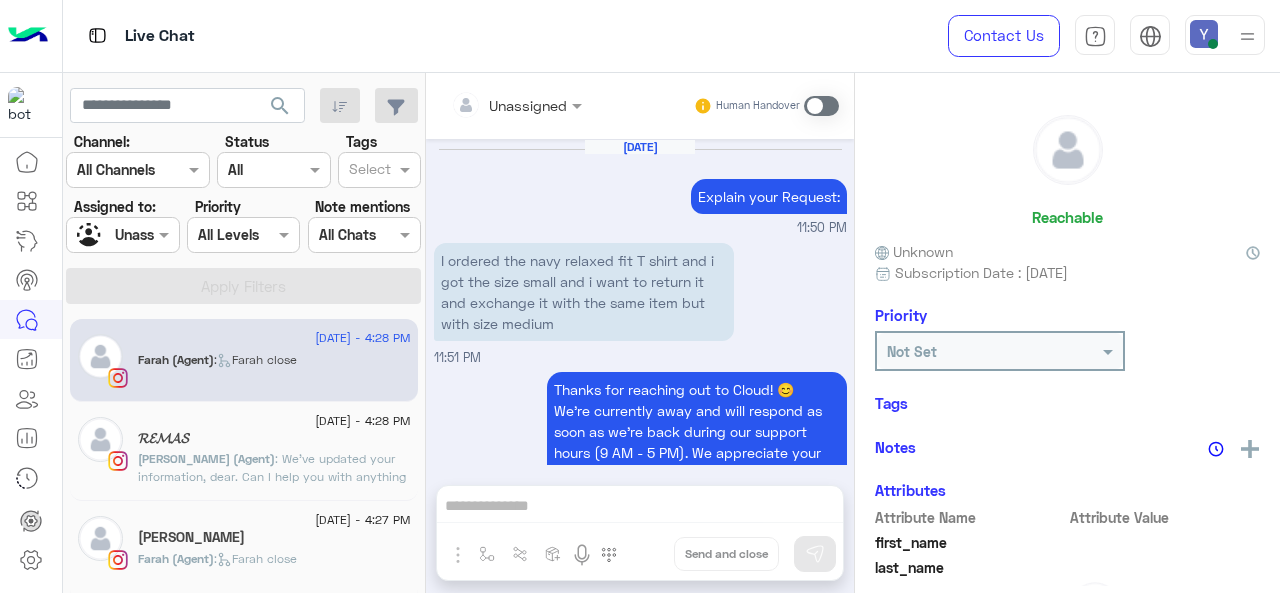 scroll, scrollTop: 1074, scrollLeft: 0, axis: vertical 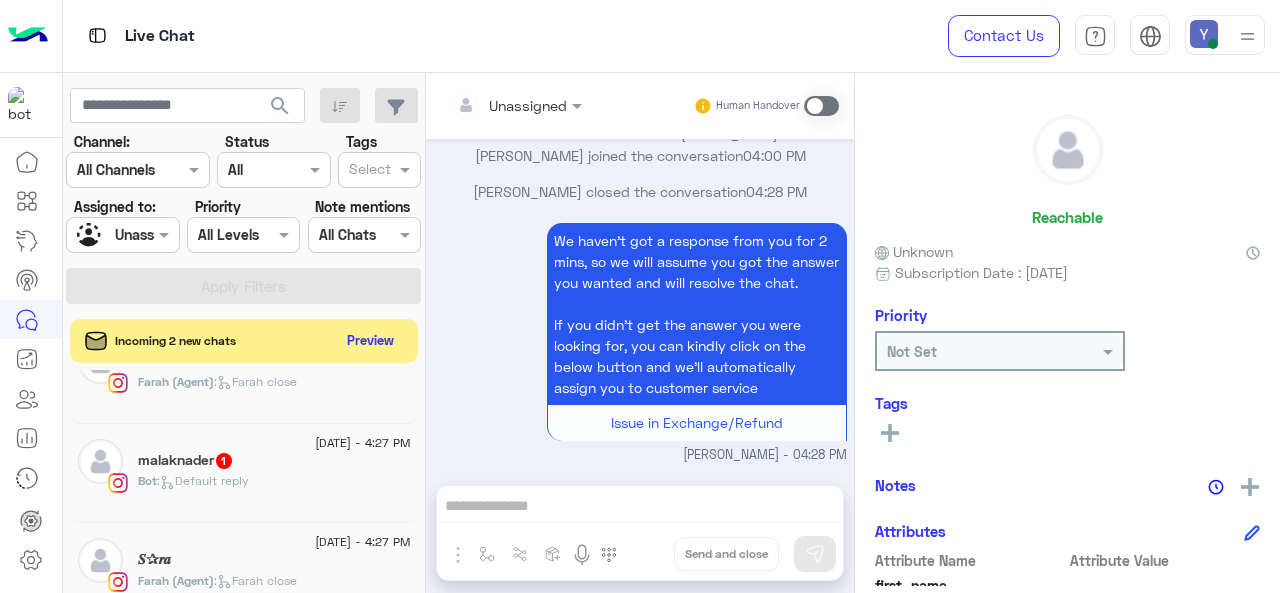 click on "malaknader   1" 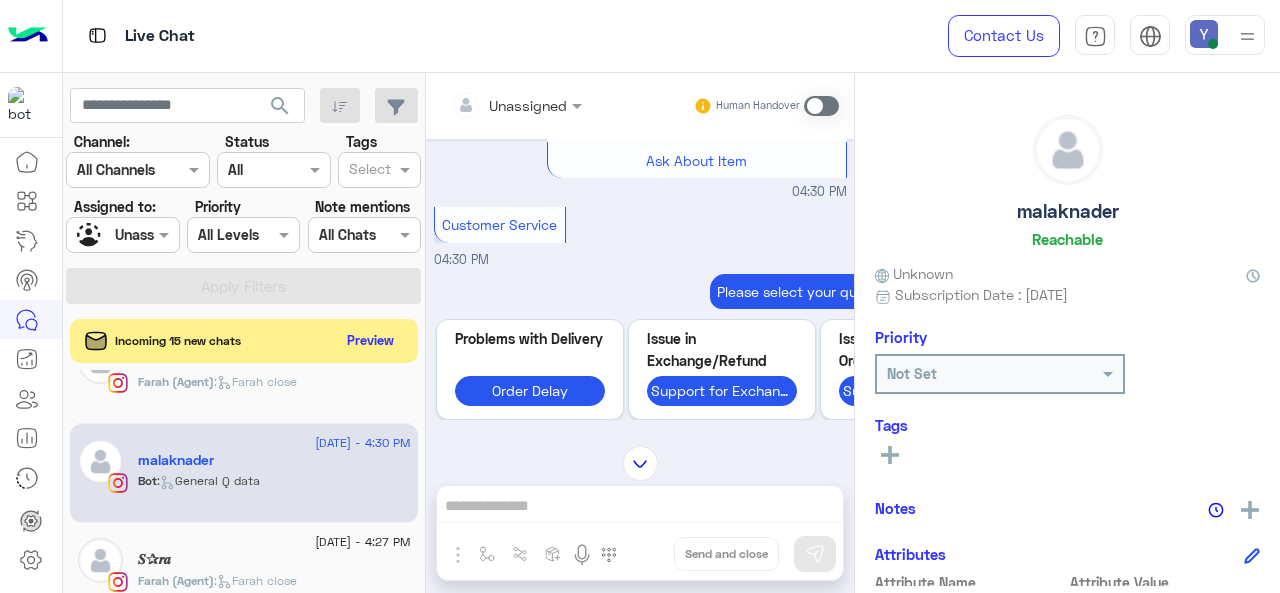 scroll, scrollTop: 1562, scrollLeft: 0, axis: vertical 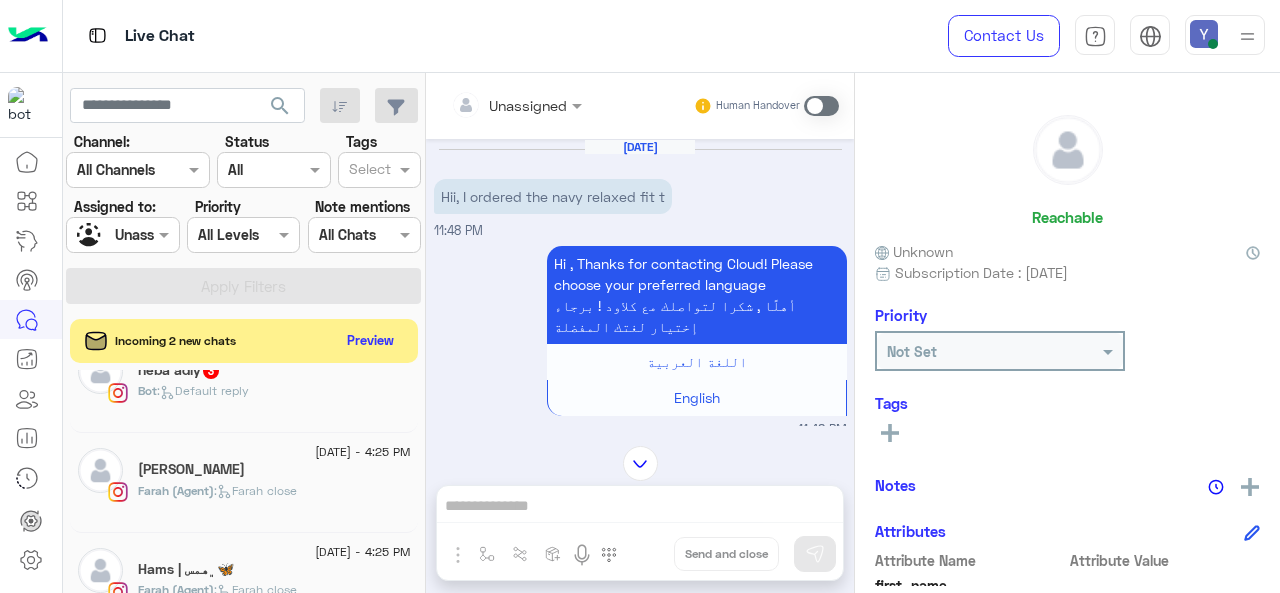 click on ":   Default reply" 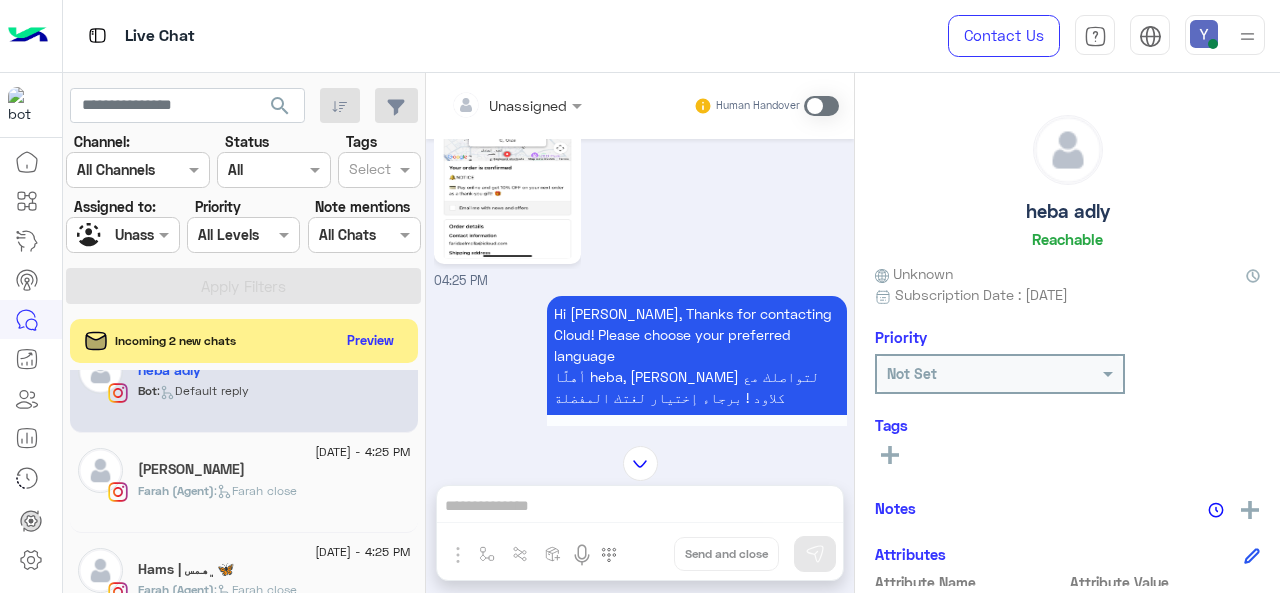 scroll, scrollTop: 178, scrollLeft: 0, axis: vertical 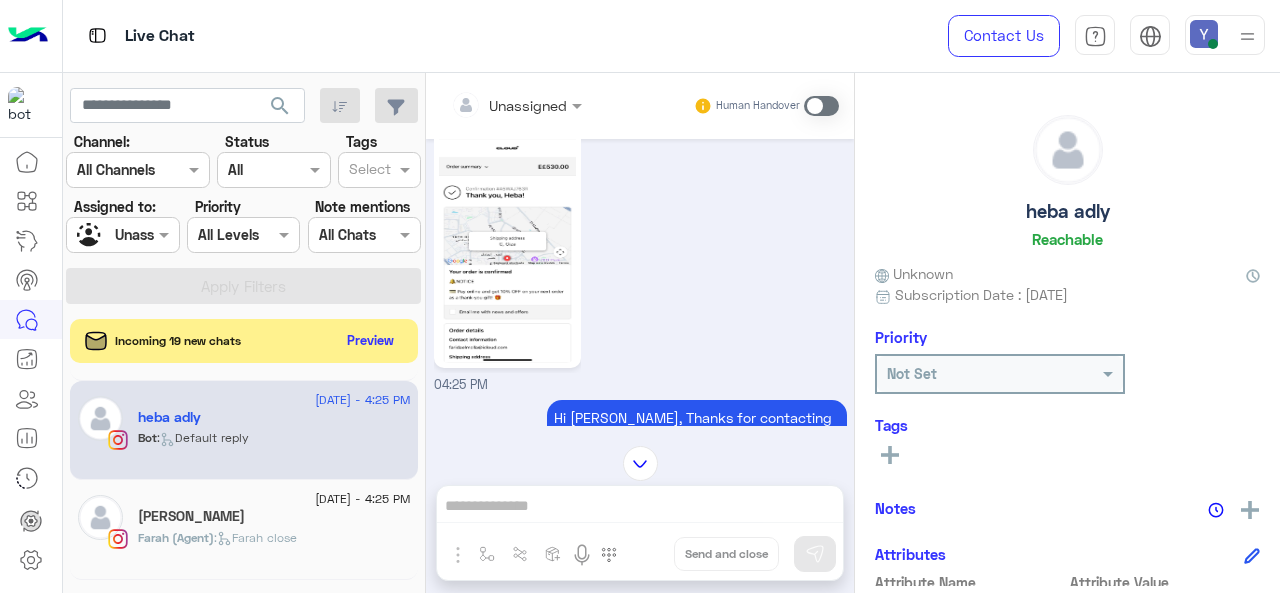 click at bounding box center (821, 106) 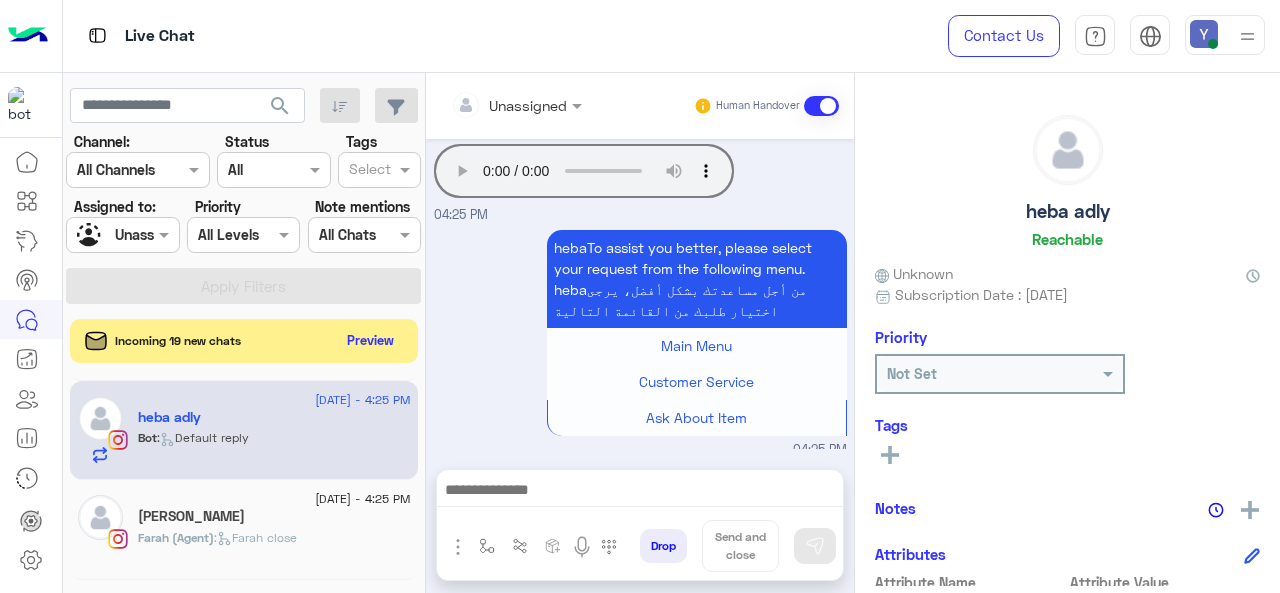 click at bounding box center [516, 104] 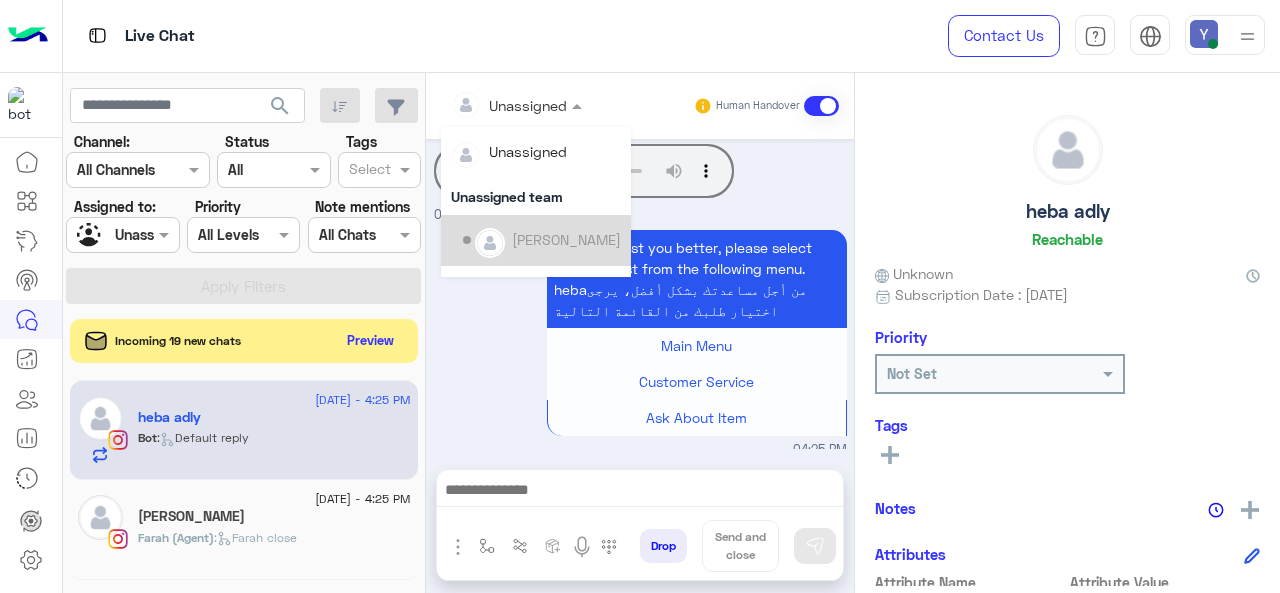 click on "[PERSON_NAME]" at bounding box center [566, 239] 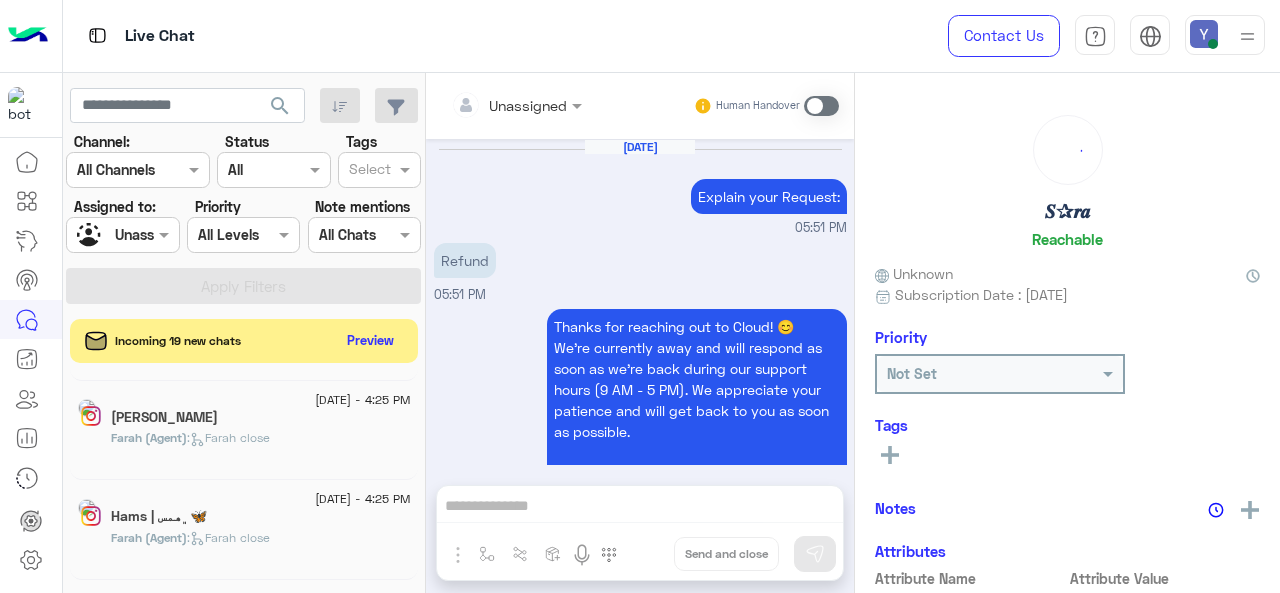 scroll, scrollTop: 1010, scrollLeft: 0, axis: vertical 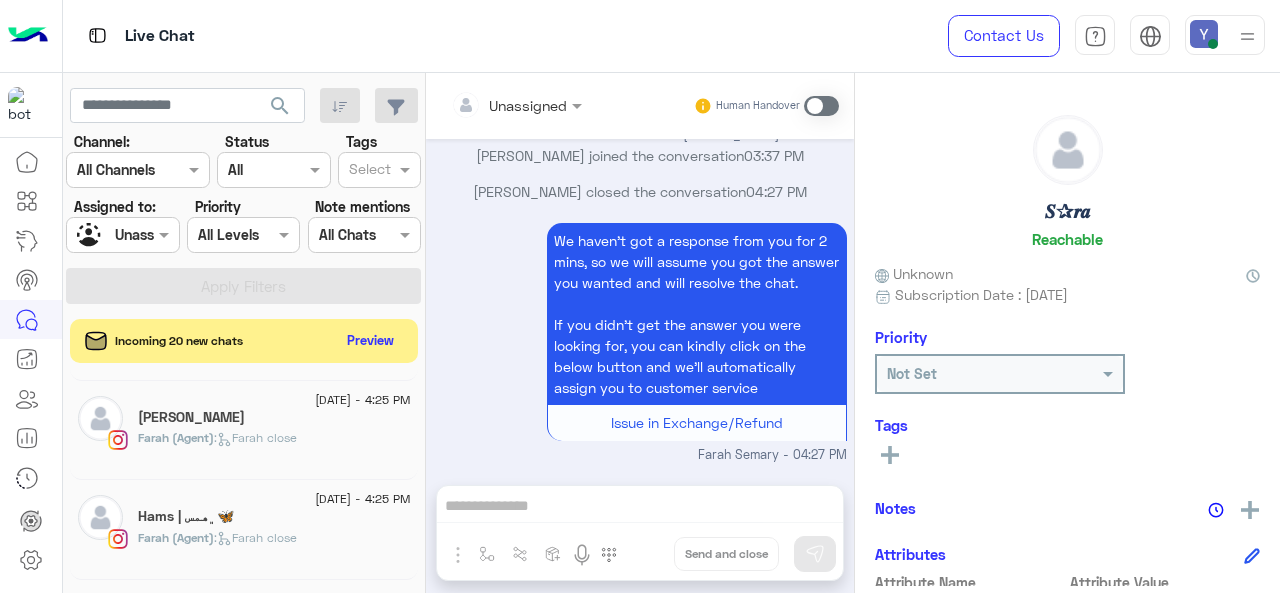 click at bounding box center (516, 104) 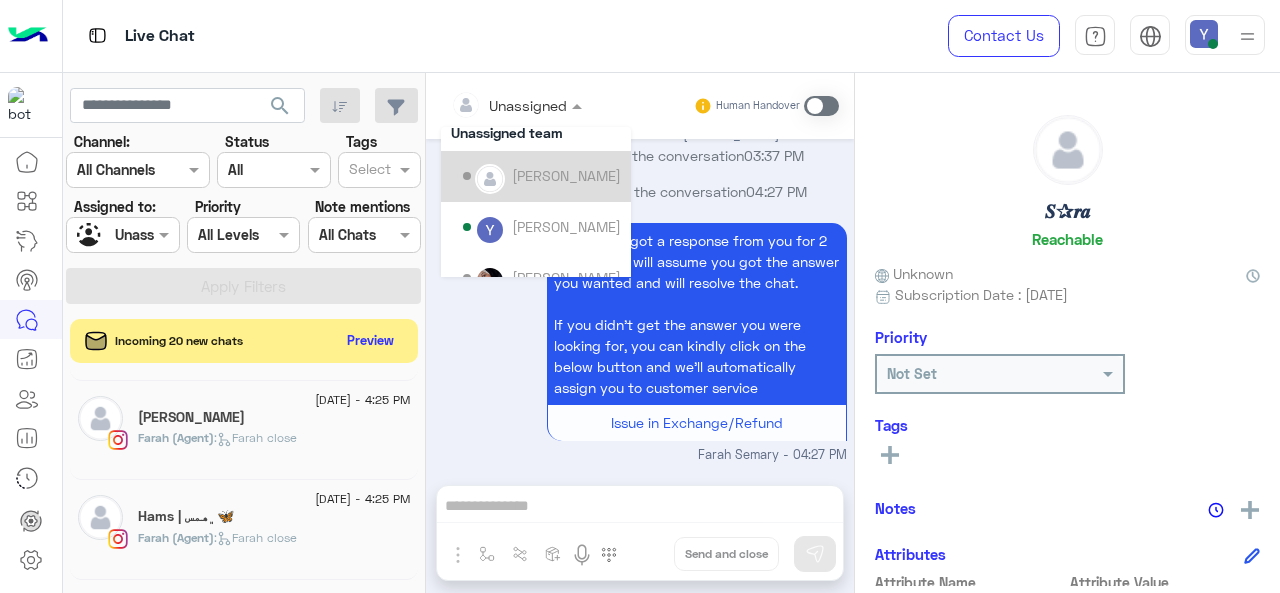scroll, scrollTop: 67, scrollLeft: 0, axis: vertical 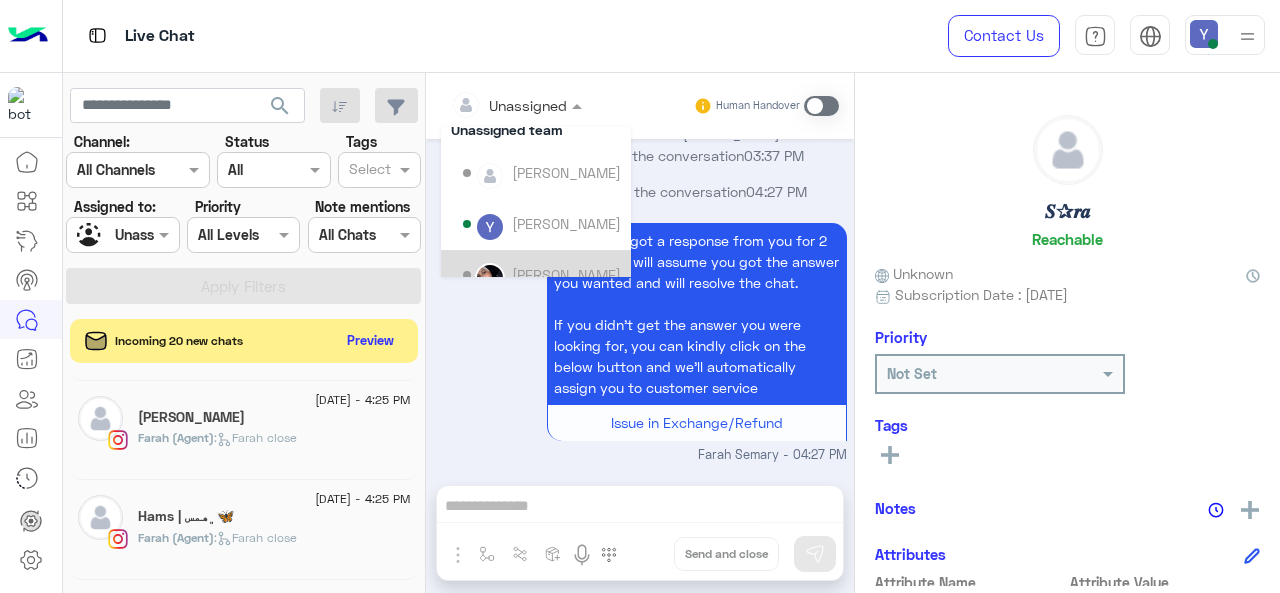 click at bounding box center [122, 234] 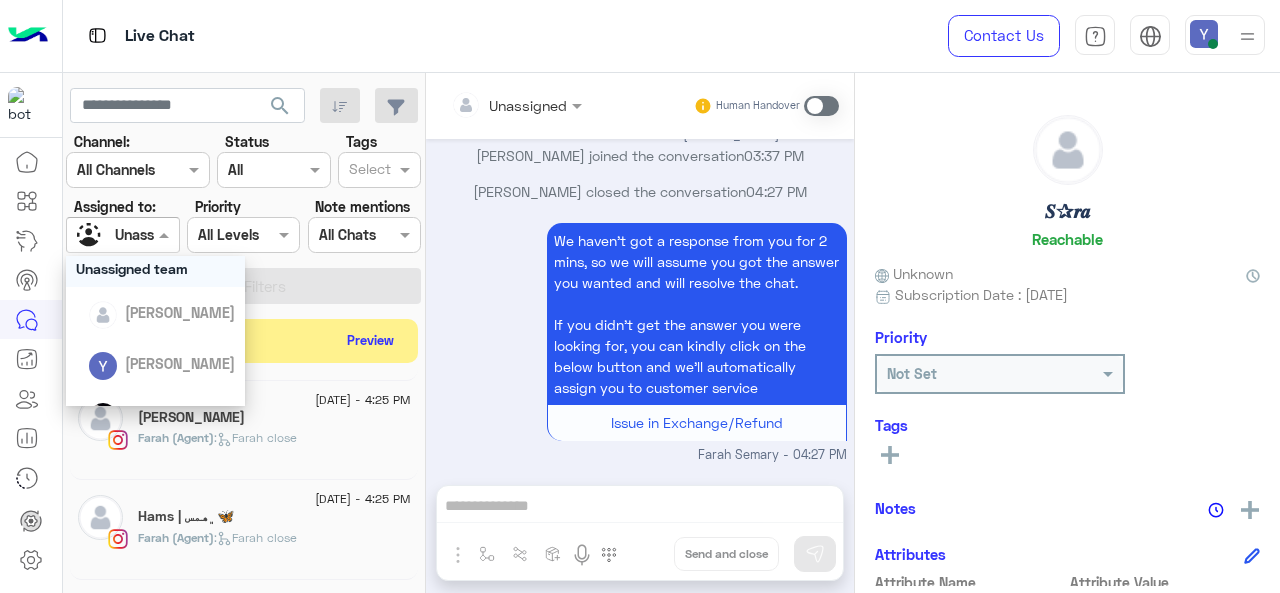 scroll, scrollTop: 95, scrollLeft: 0, axis: vertical 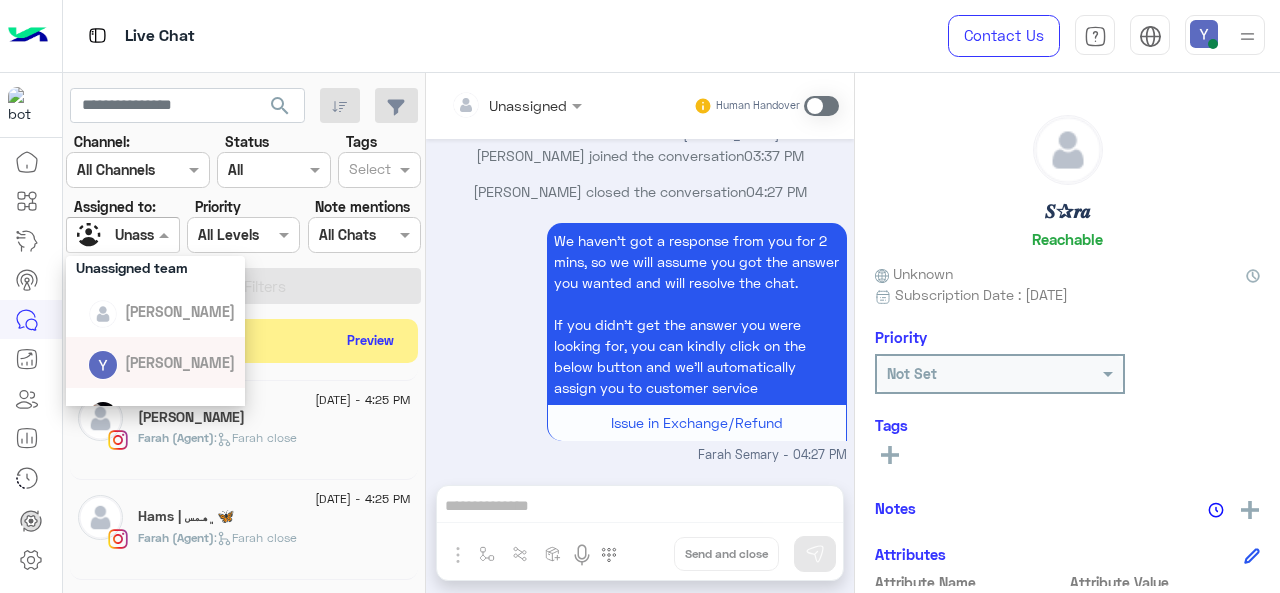 click on "[PERSON_NAME]" at bounding box center (180, 362) 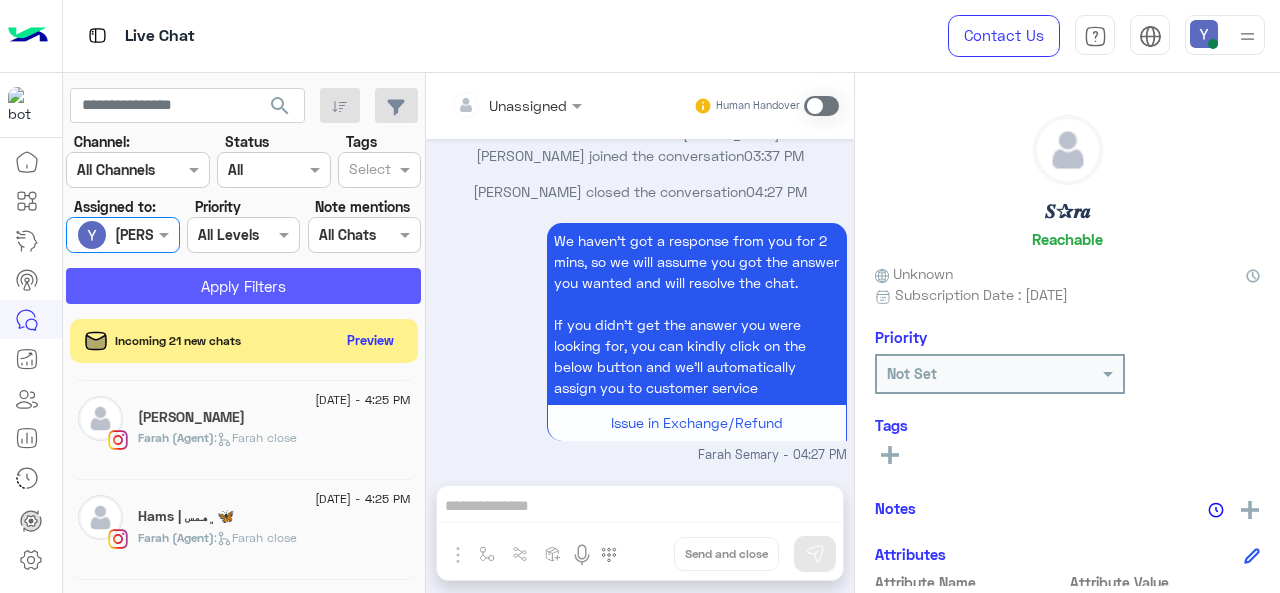 click on "Apply Filters" 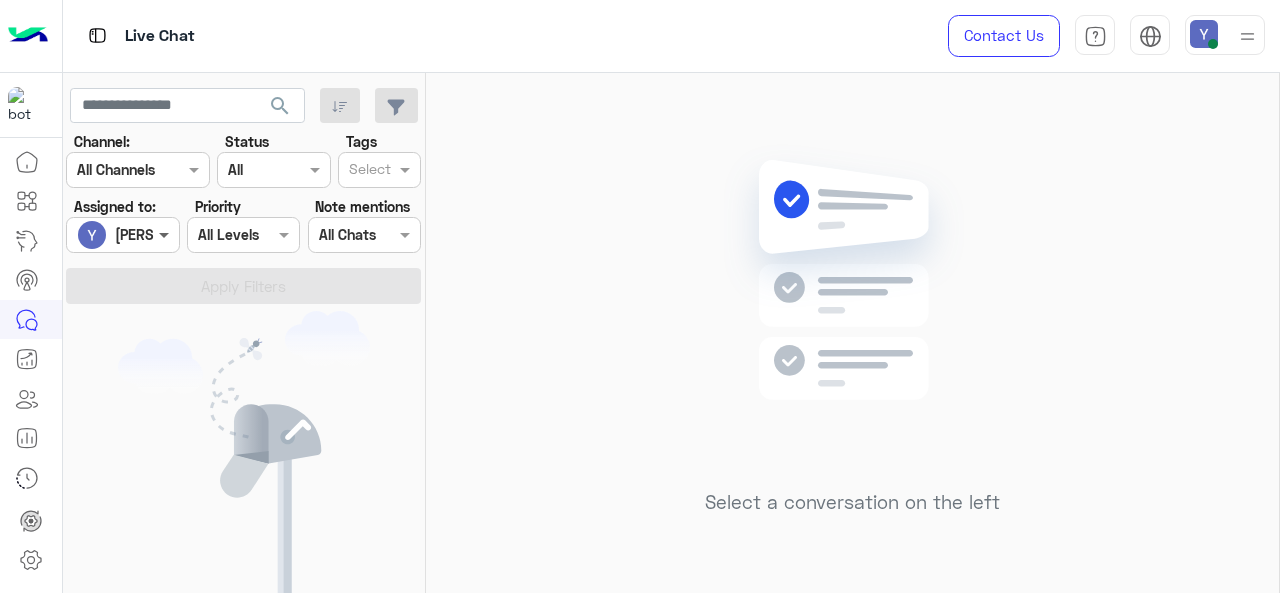 click at bounding box center (166, 234) 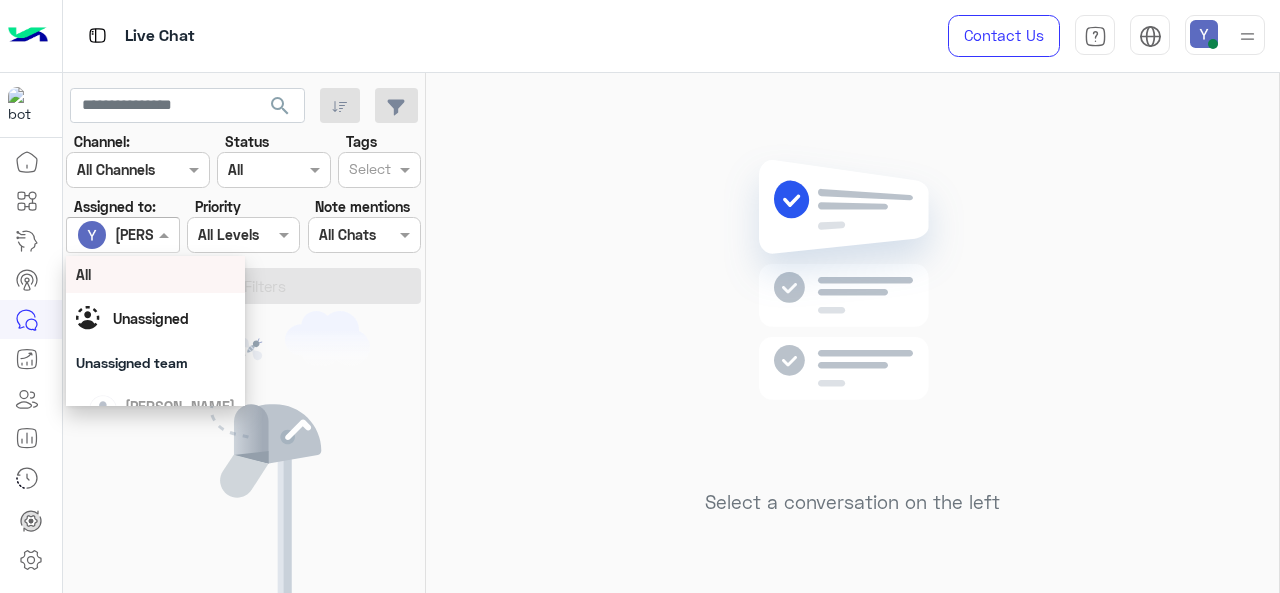 click at bounding box center [122, 234] 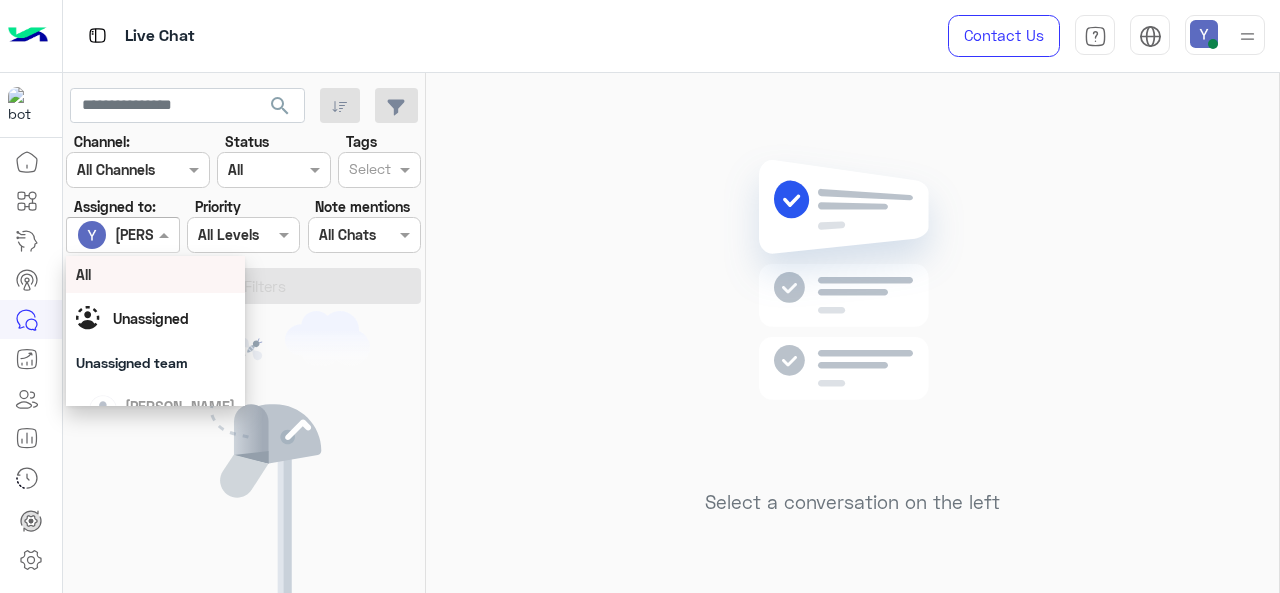 click at bounding box center (166, 234) 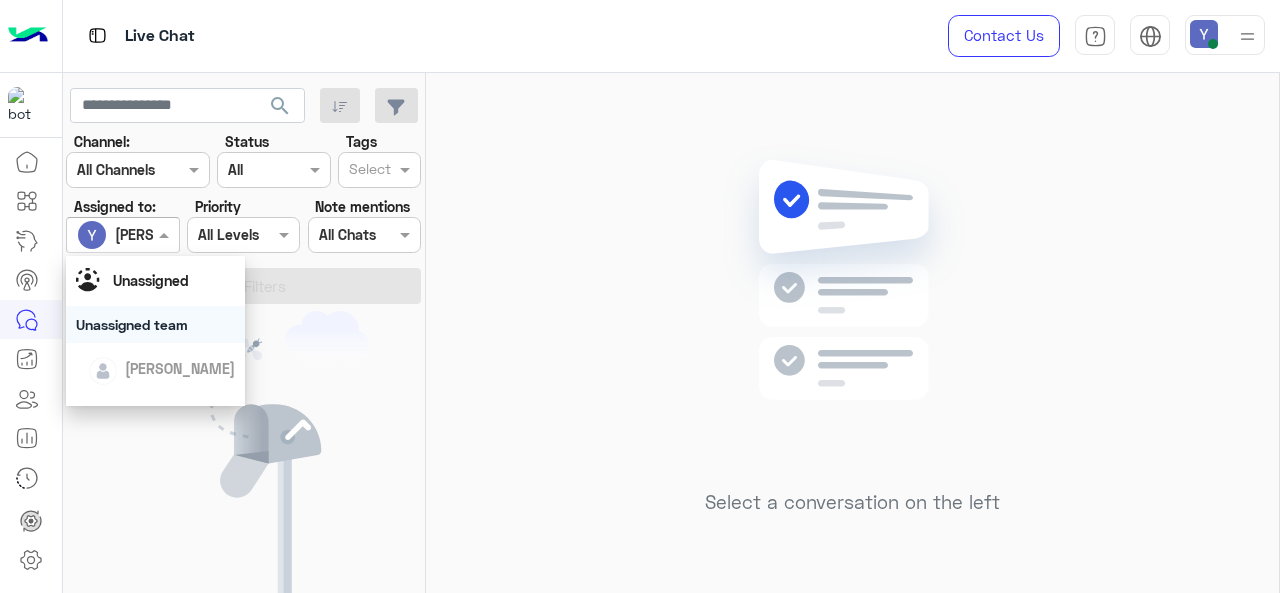 scroll, scrollTop: 37, scrollLeft: 0, axis: vertical 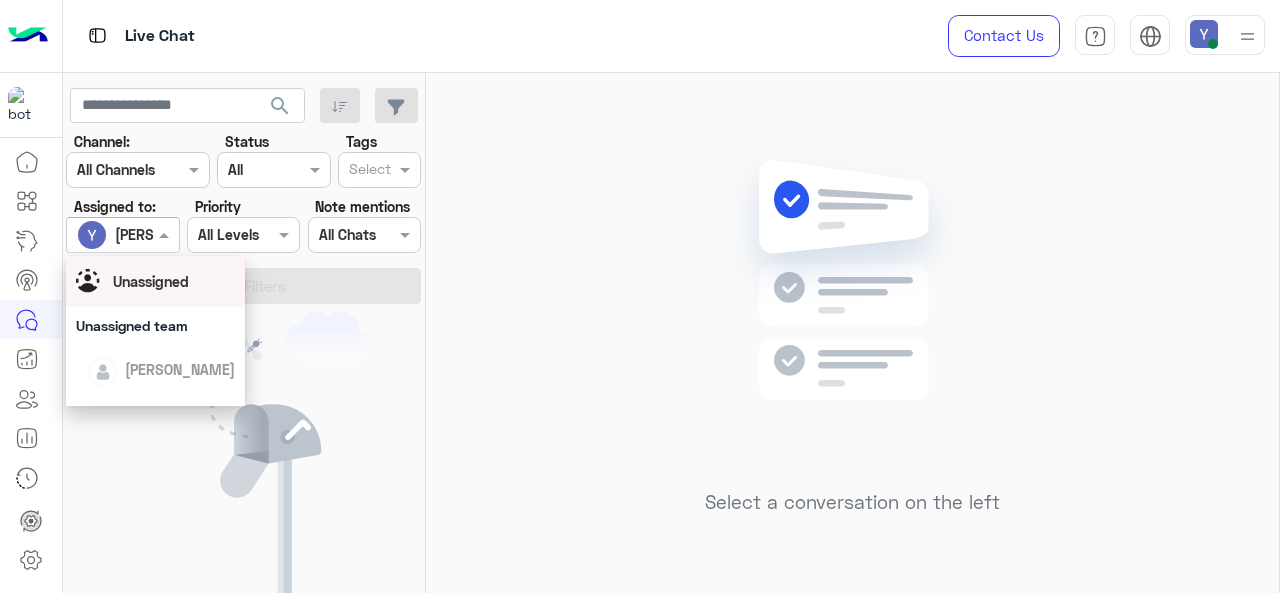 click on "Unassigned" at bounding box center [151, 281] 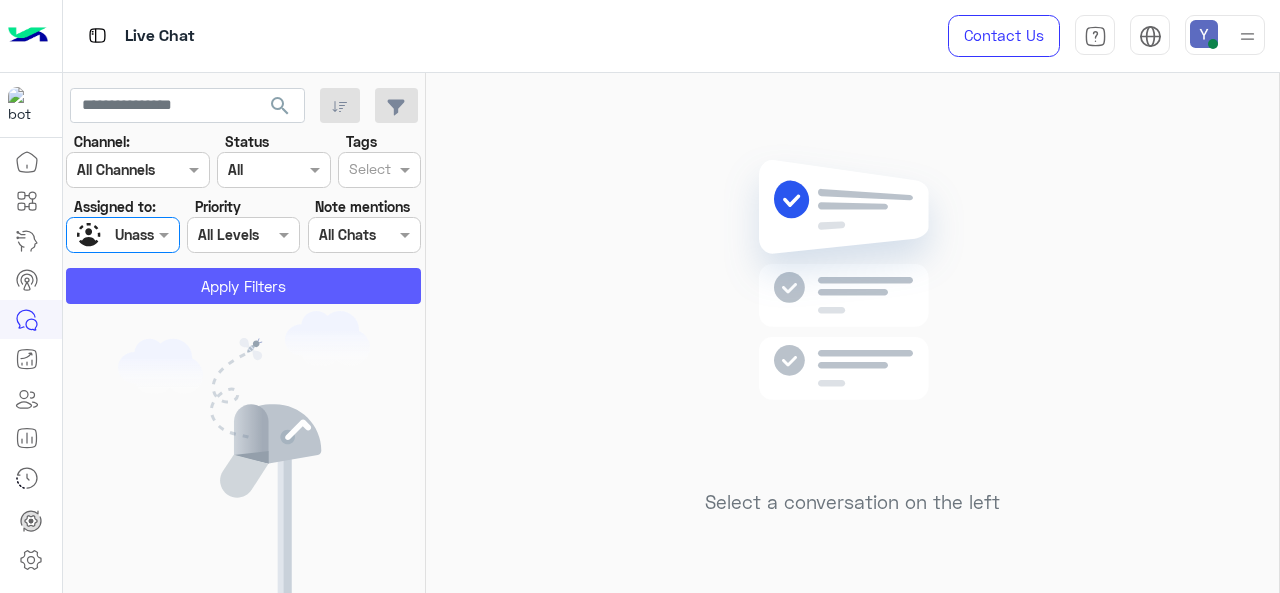 click on "Apply Filters" 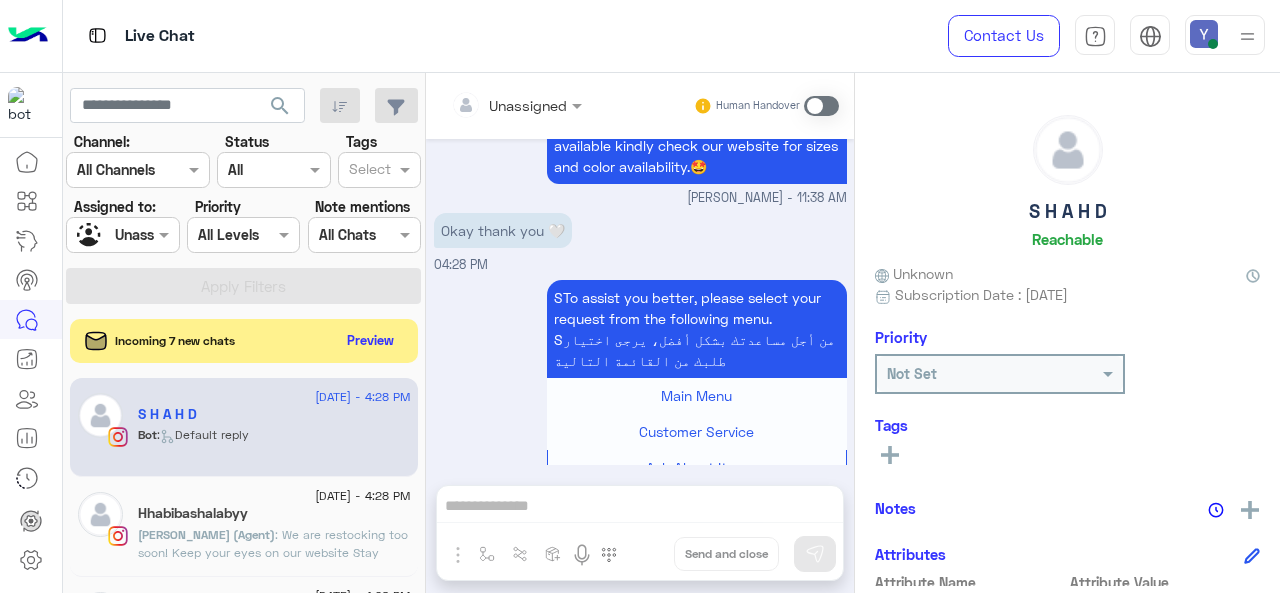 scroll, scrollTop: 756, scrollLeft: 0, axis: vertical 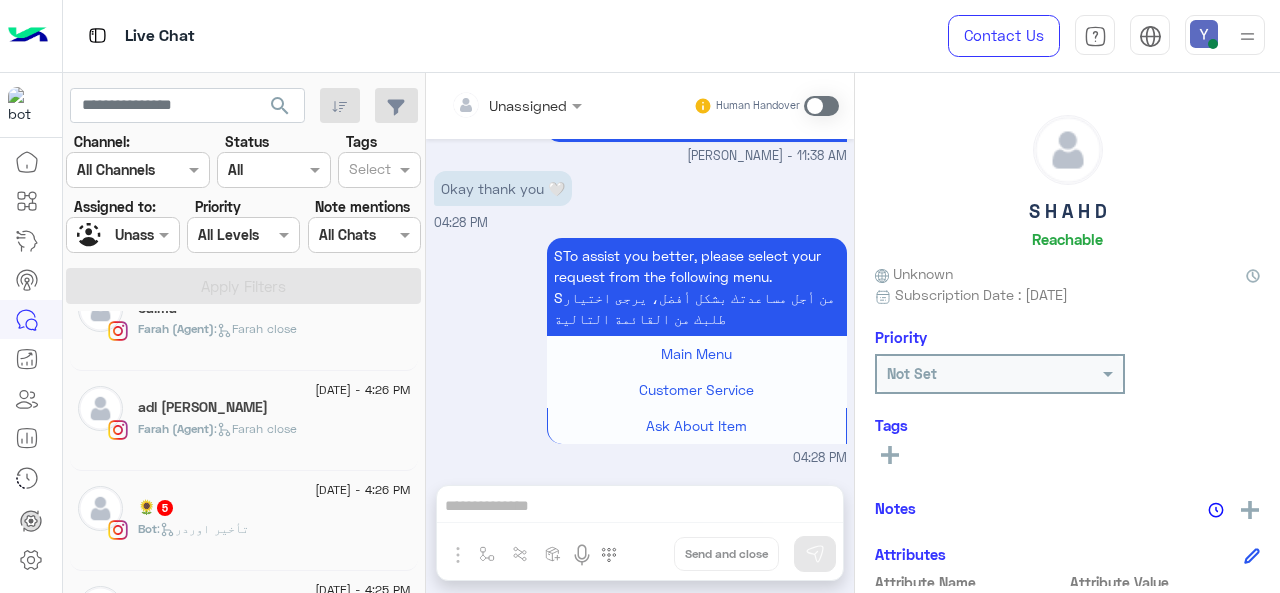 click on "🌻   5" 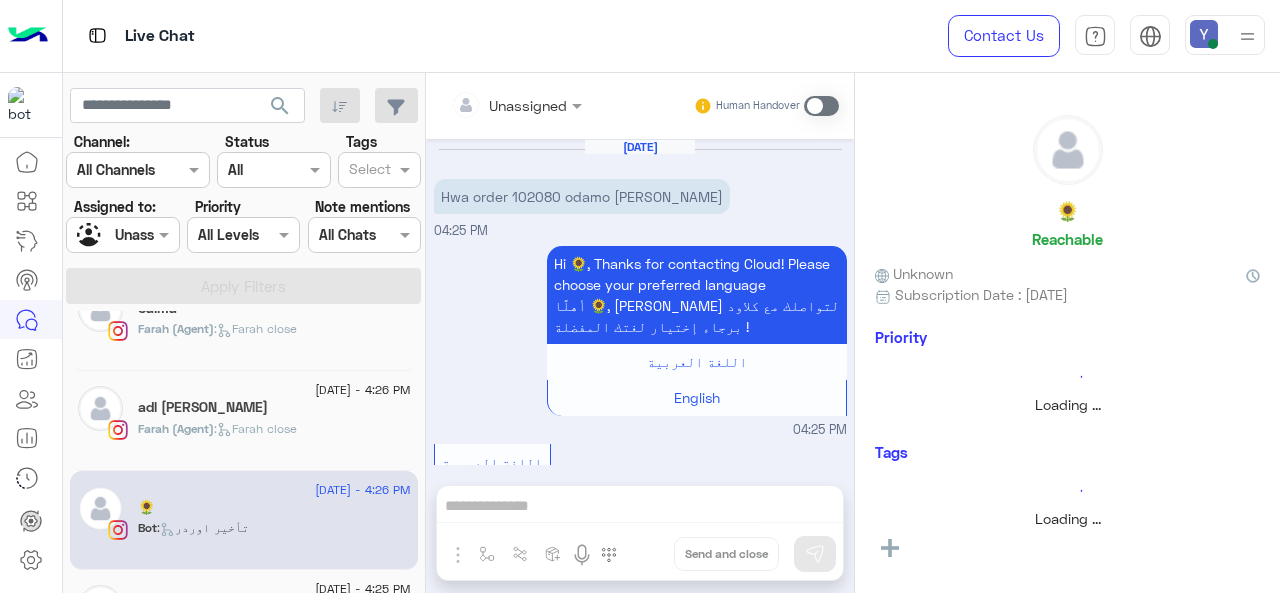scroll, scrollTop: 920, scrollLeft: 0, axis: vertical 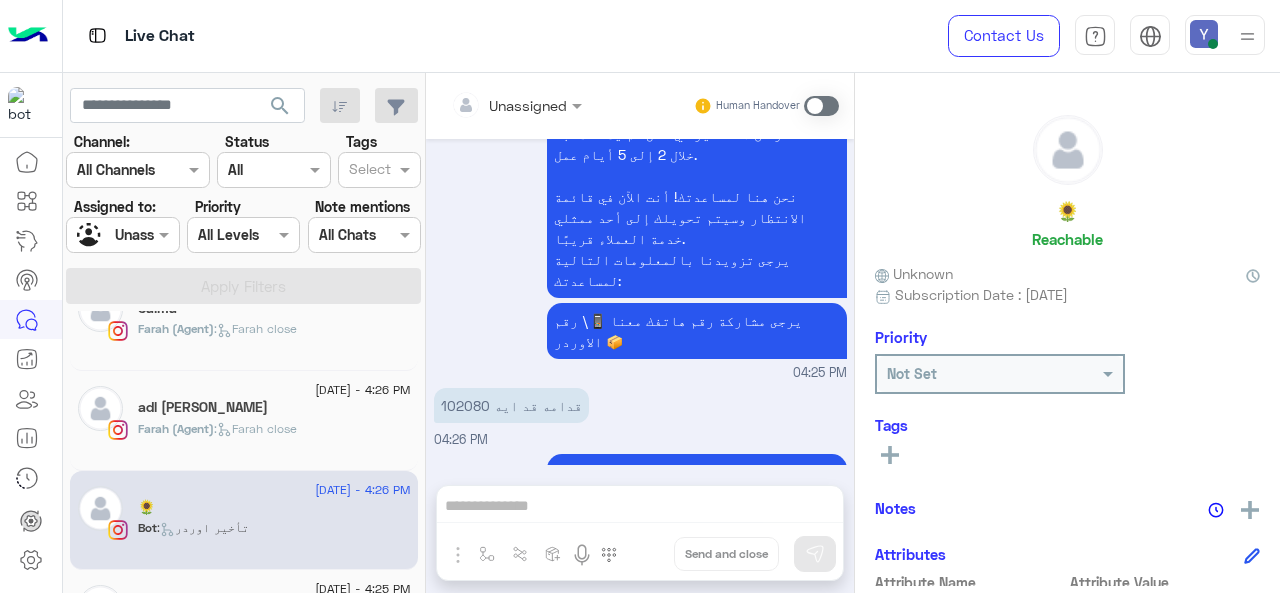 click on "102080 قدامه قد ايه" at bounding box center [511, 405] 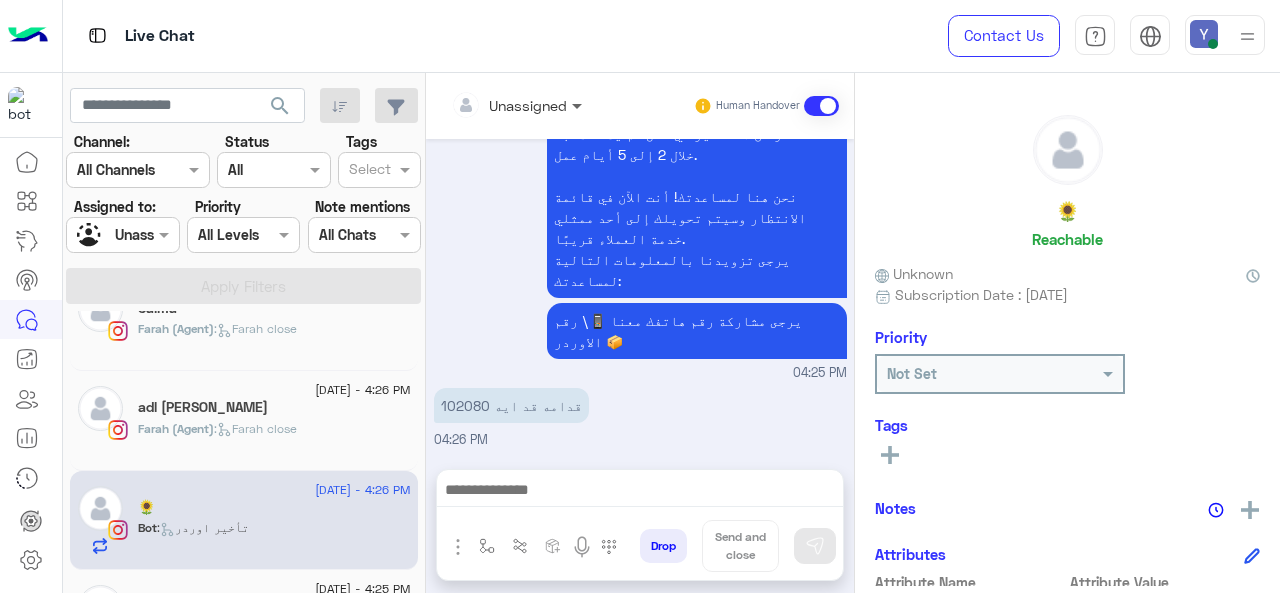scroll, scrollTop: 972, scrollLeft: 0, axis: vertical 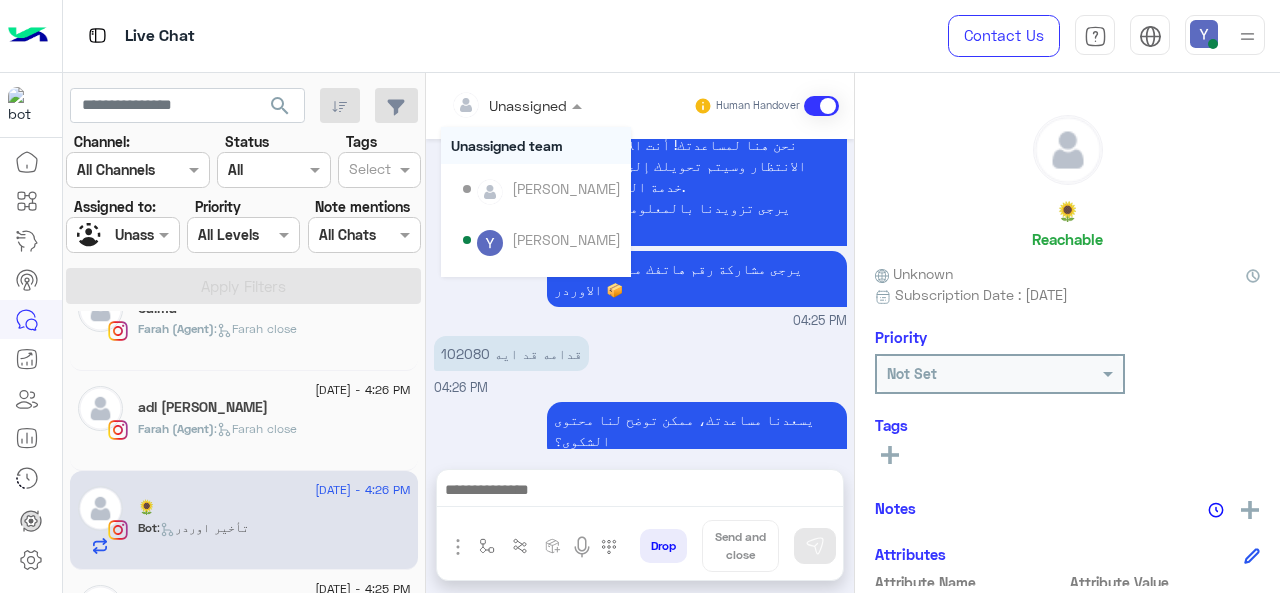 click at bounding box center [516, 104] 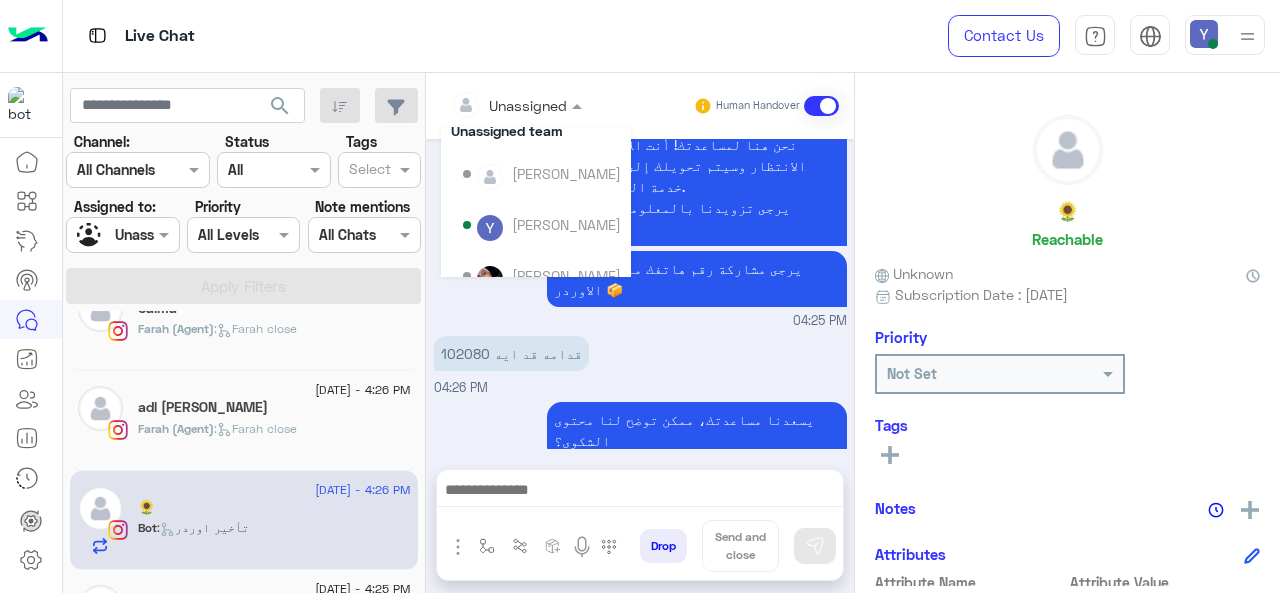 scroll, scrollTop: 106, scrollLeft: 0, axis: vertical 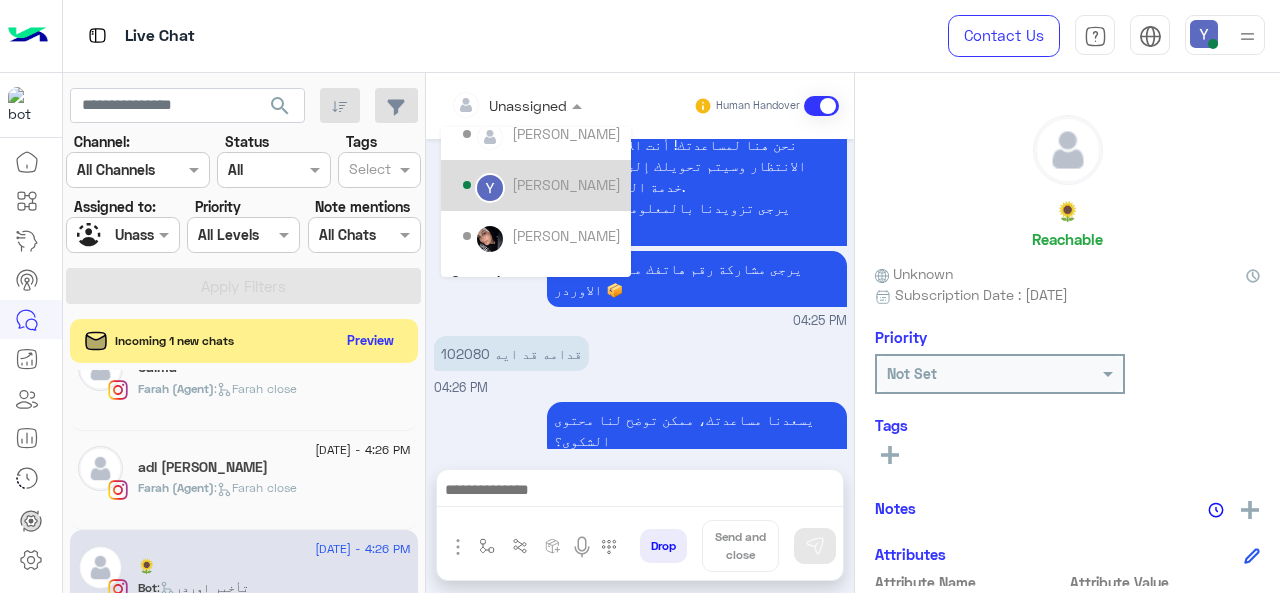 click on "[PERSON_NAME]" at bounding box center [566, 184] 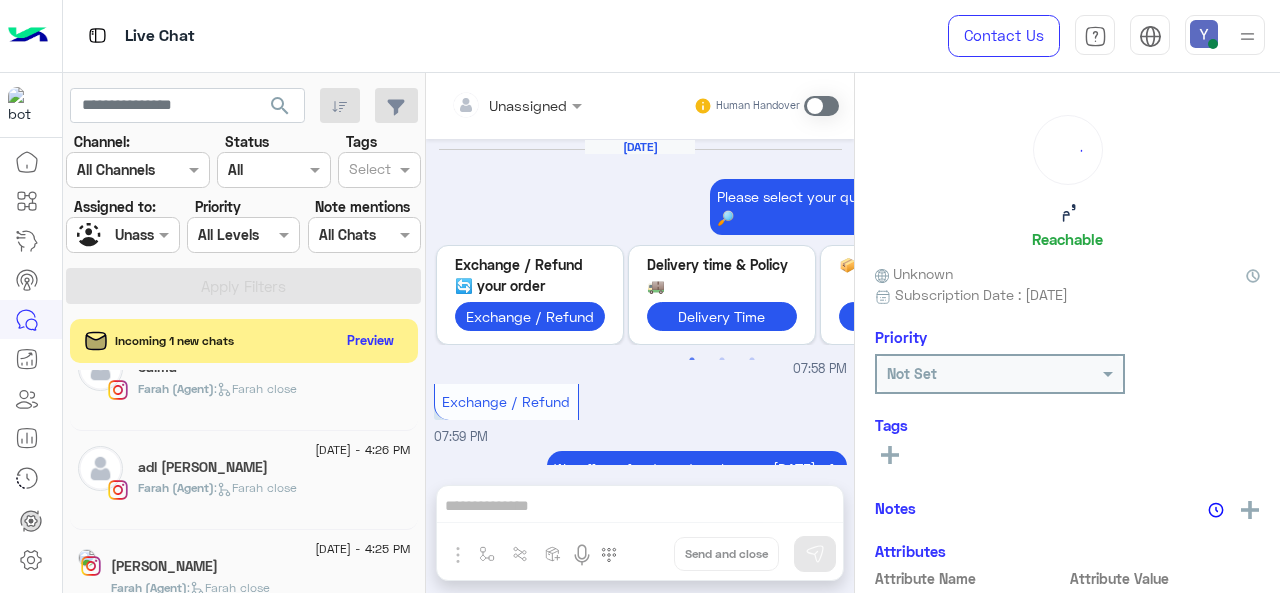 scroll, scrollTop: 1360, scrollLeft: 0, axis: vertical 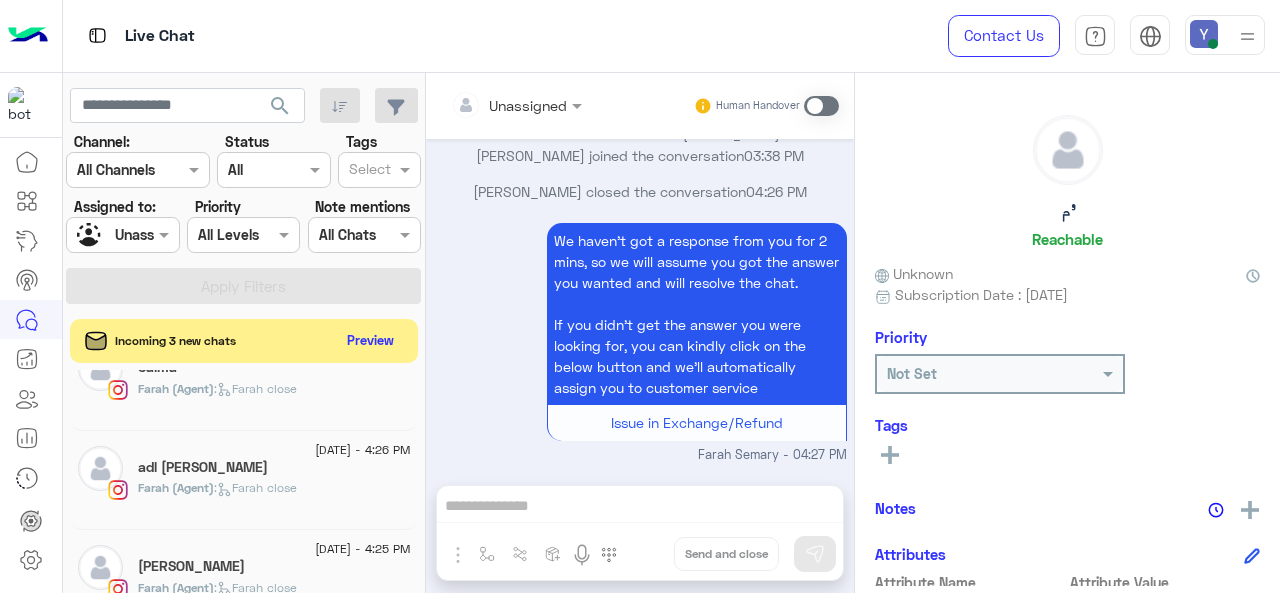click at bounding box center [122, 234] 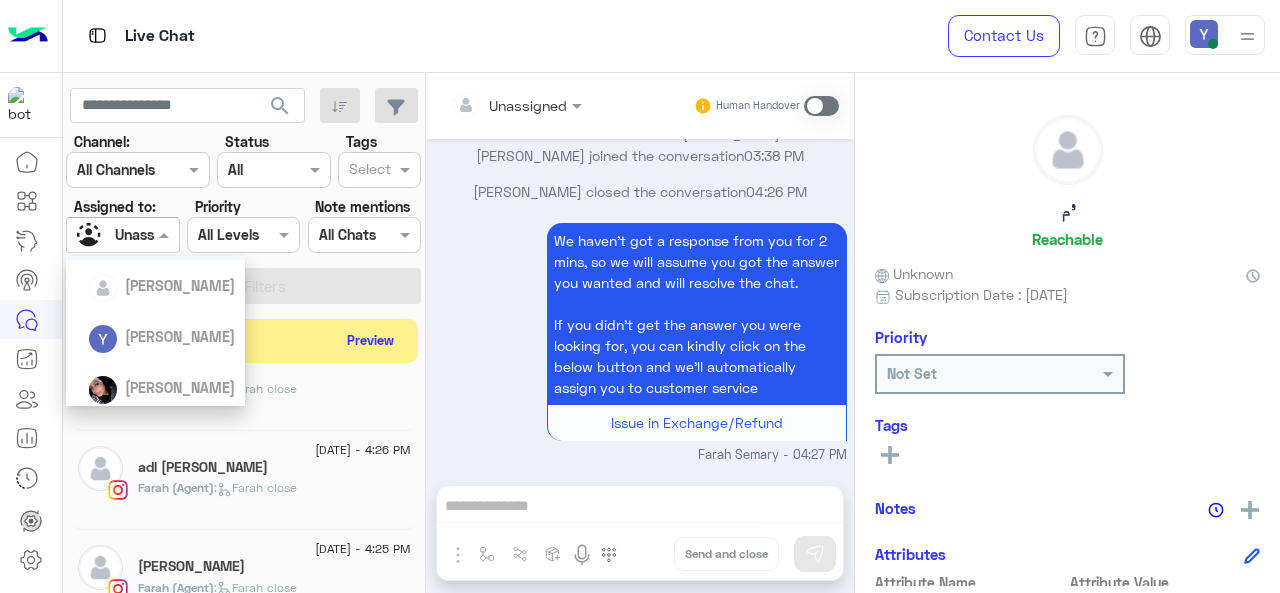 scroll, scrollTop: 122, scrollLeft: 0, axis: vertical 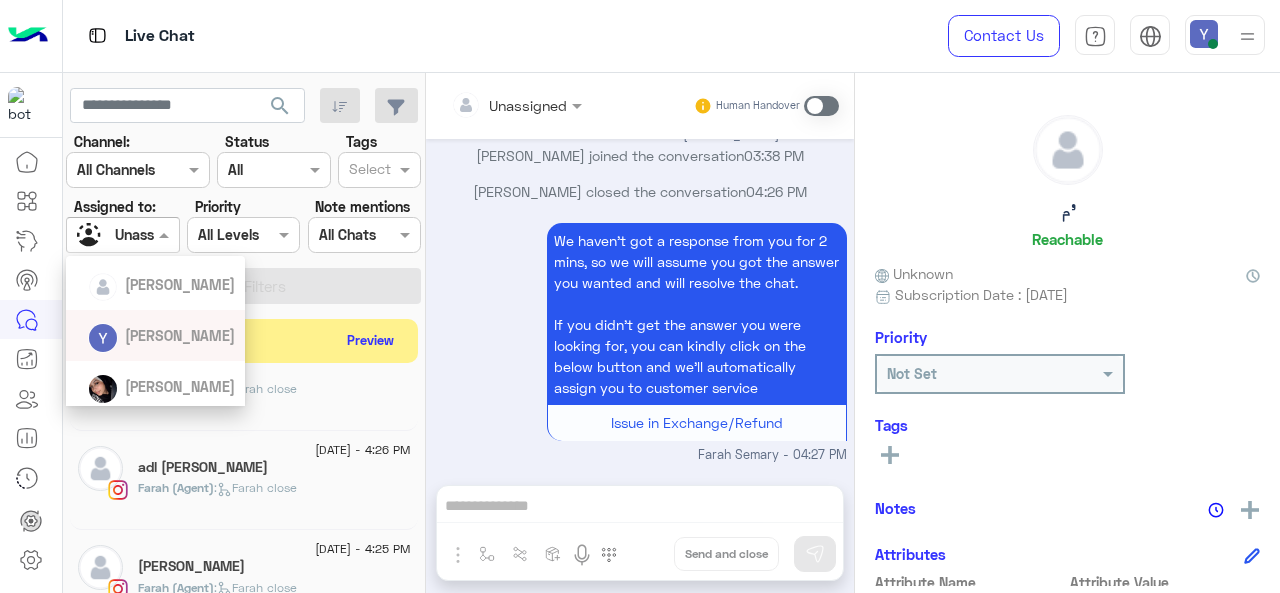 click on "[PERSON_NAME]" at bounding box center (162, 335) 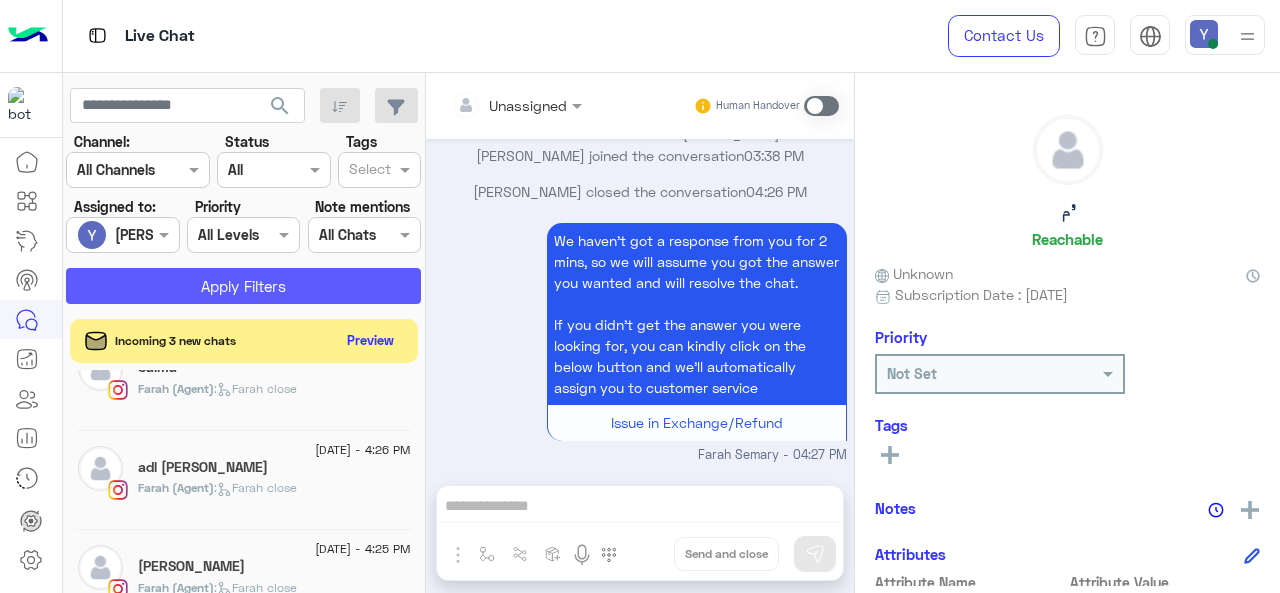 click on "Apply Filters" 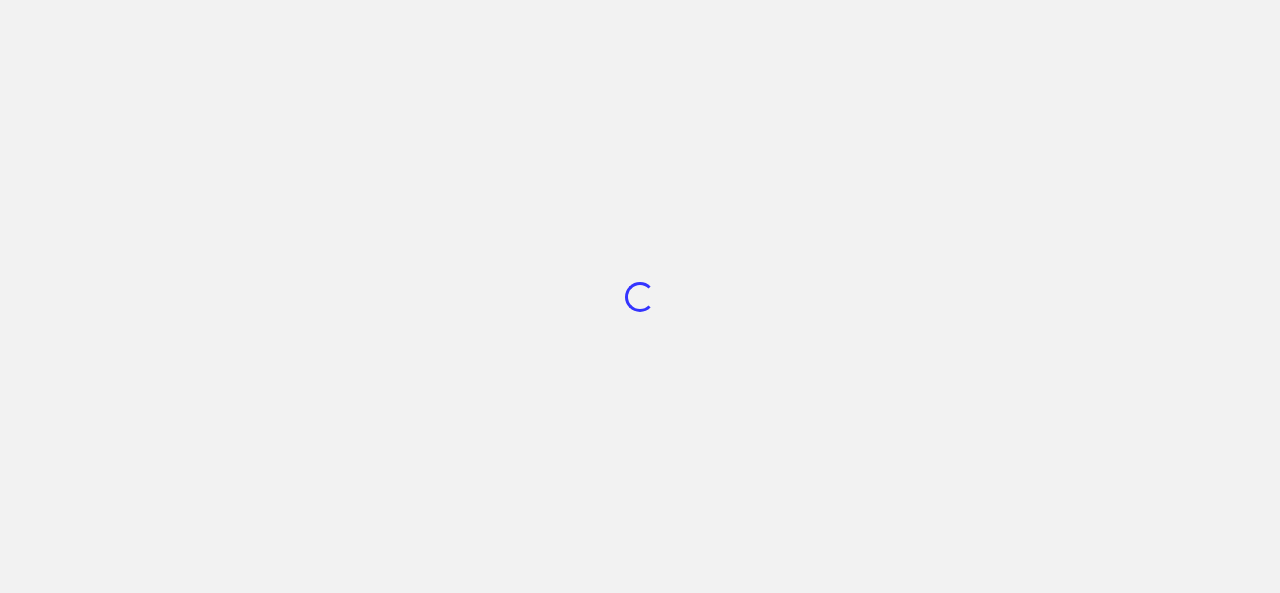 scroll, scrollTop: 0, scrollLeft: 0, axis: both 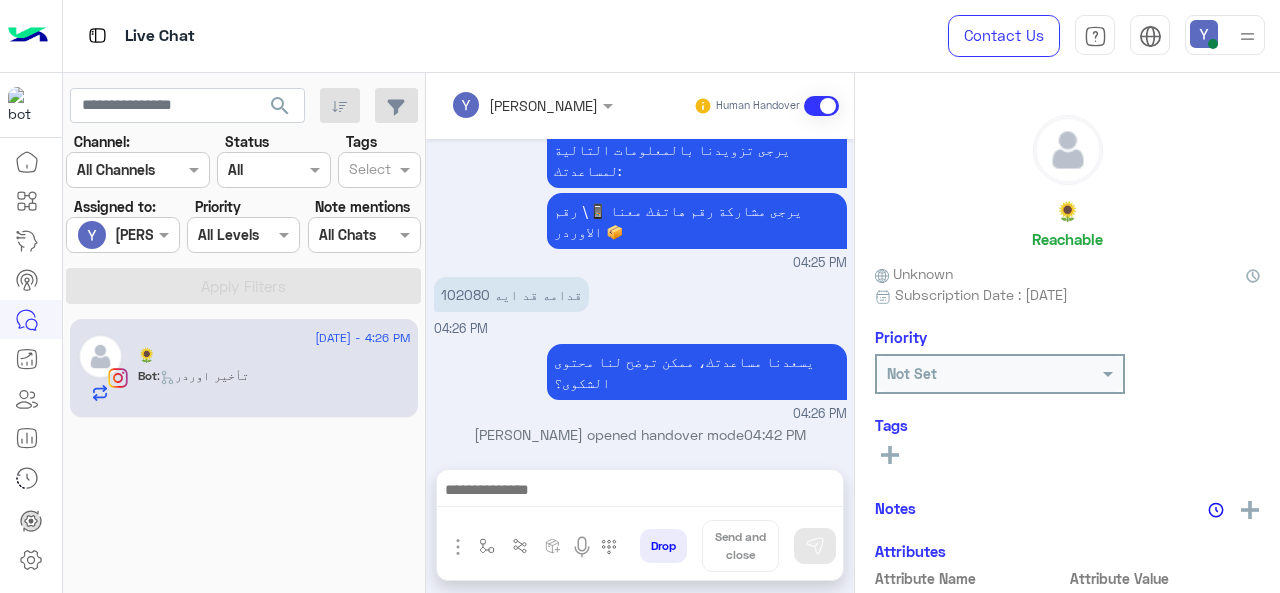click on ":   تأخير اوردر" 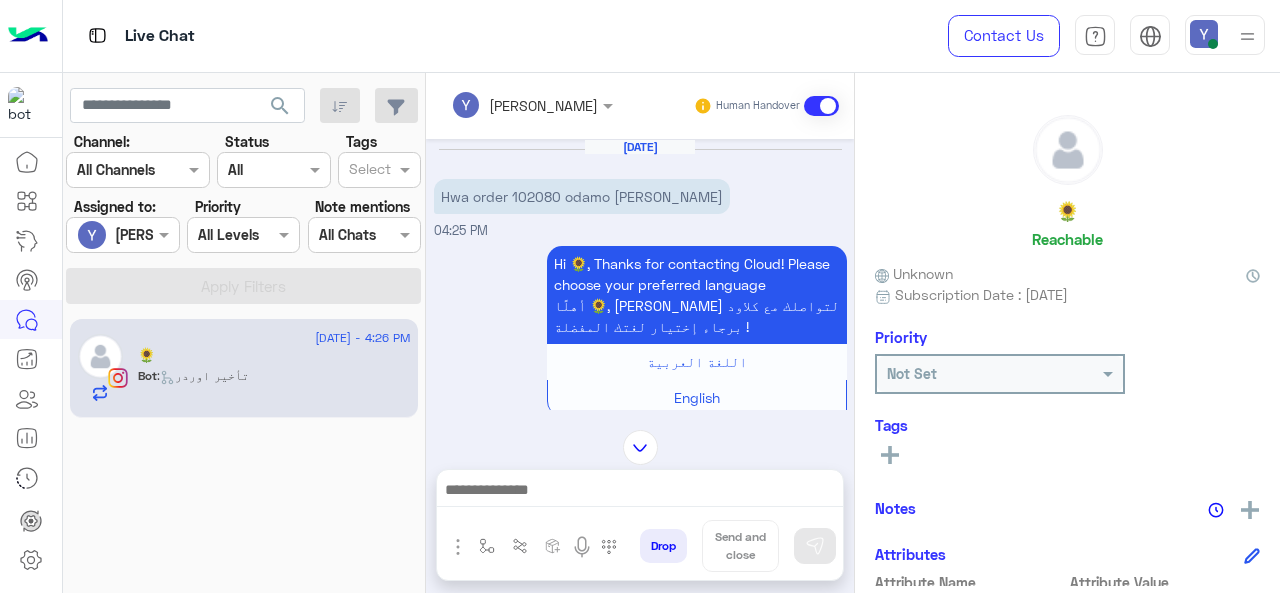 scroll, scrollTop: 220, scrollLeft: 0, axis: vertical 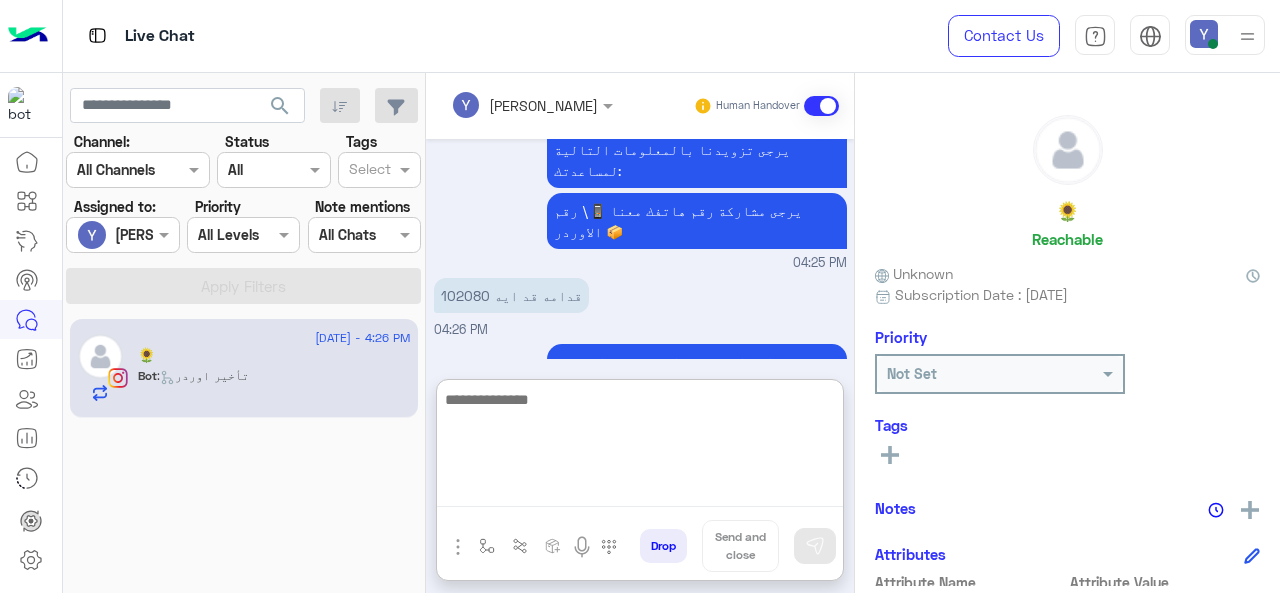 click at bounding box center (640, 447) 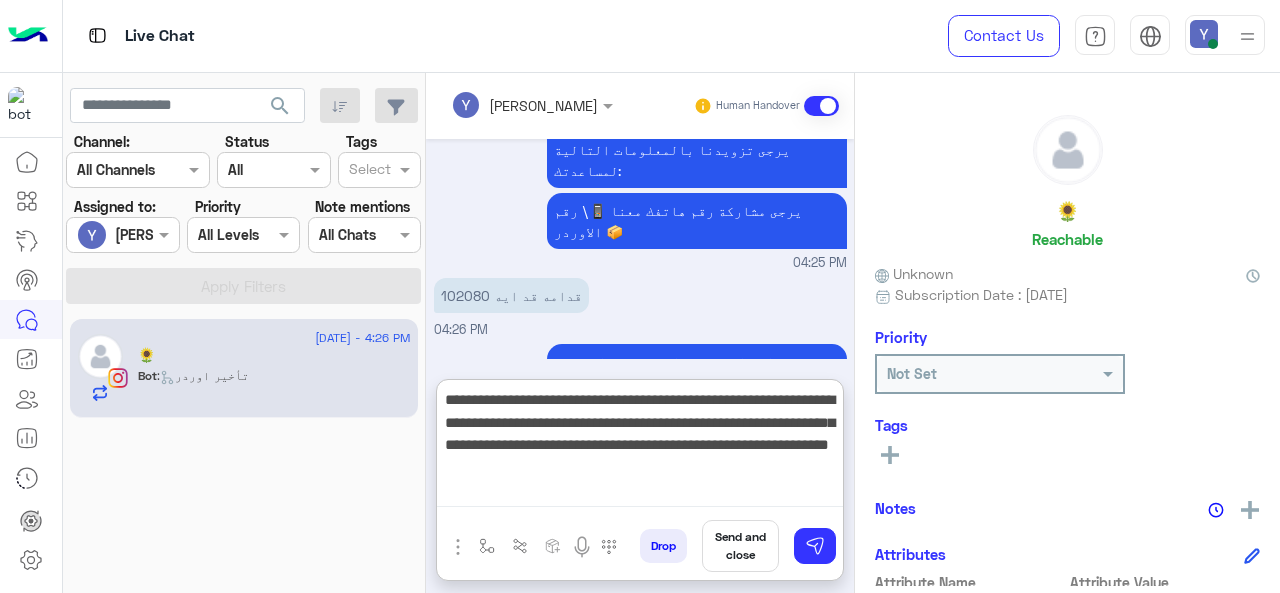 click on "**********" at bounding box center [640, 447] 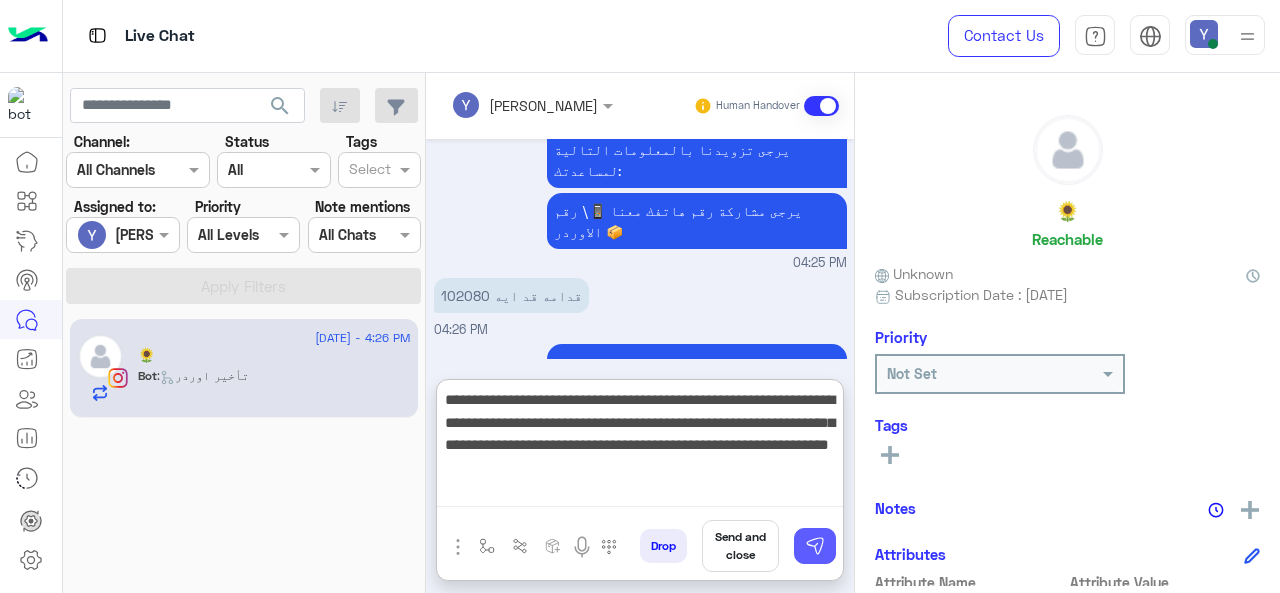 type on "**********" 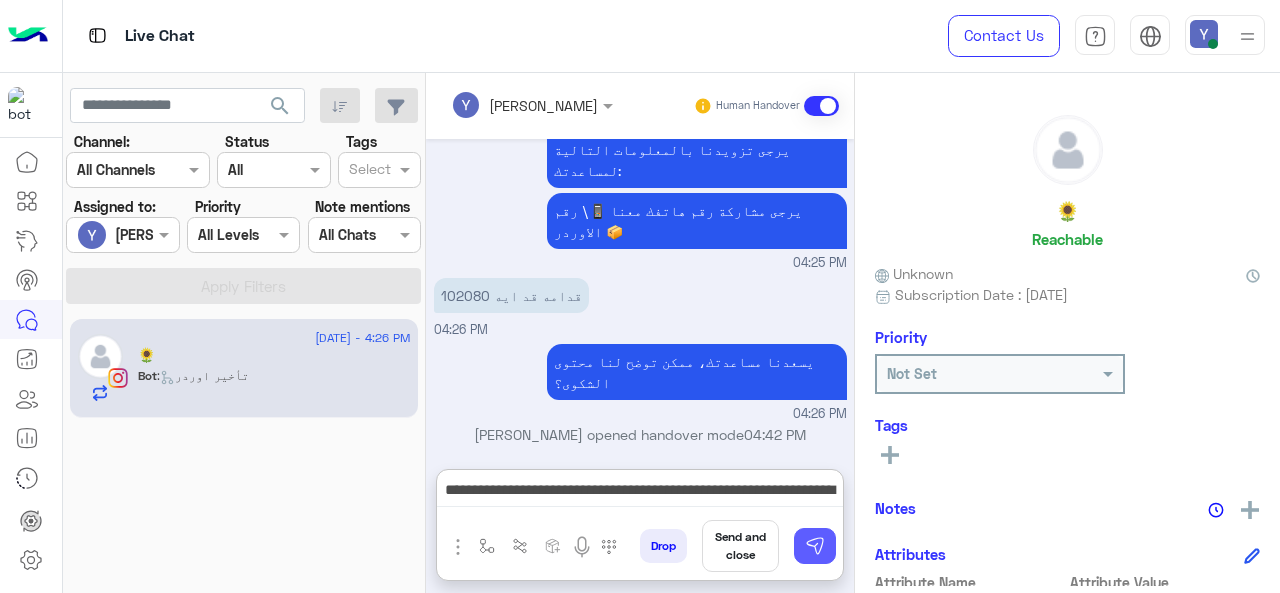 click at bounding box center [815, 546] 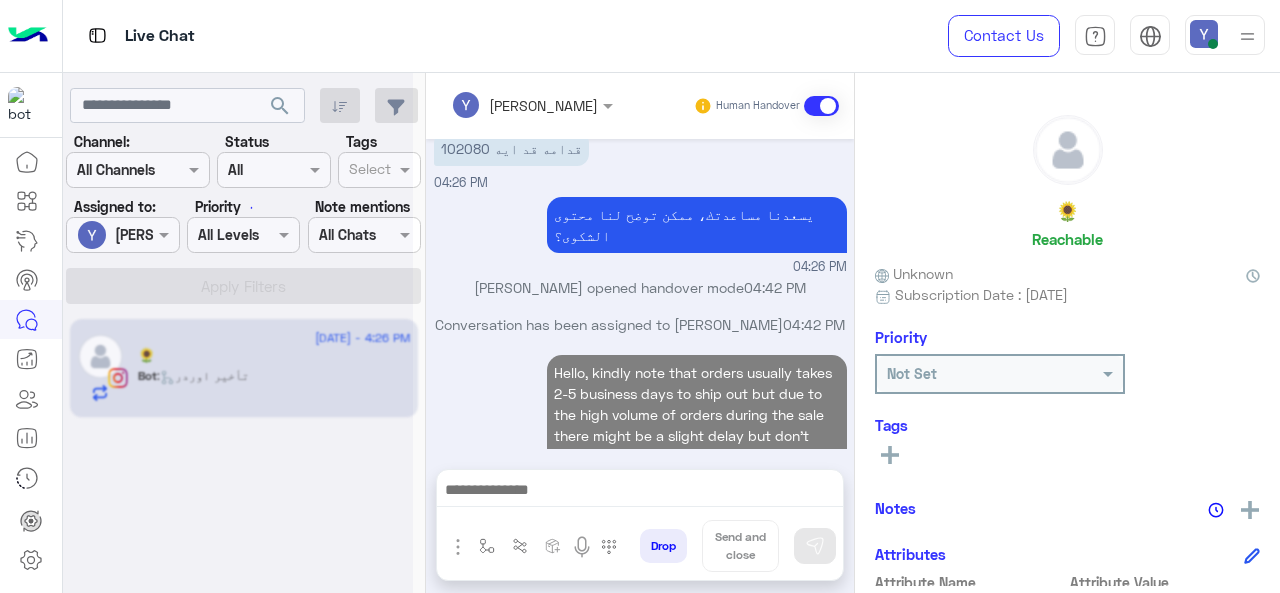 scroll, scrollTop: 0, scrollLeft: 0, axis: both 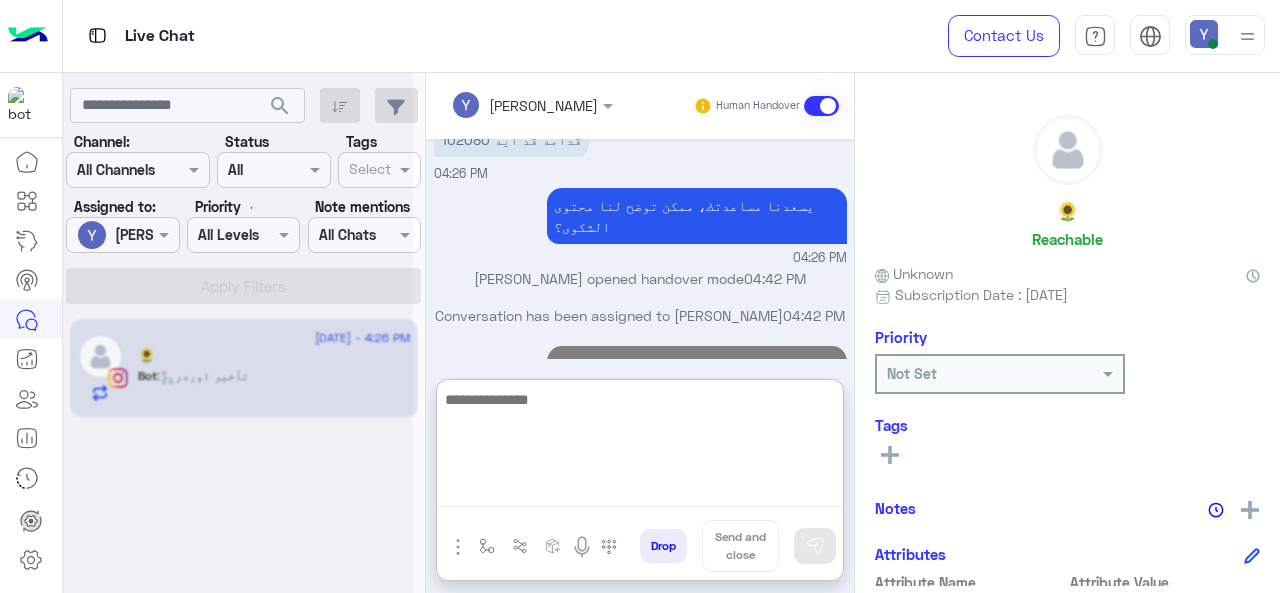 click at bounding box center [640, 447] 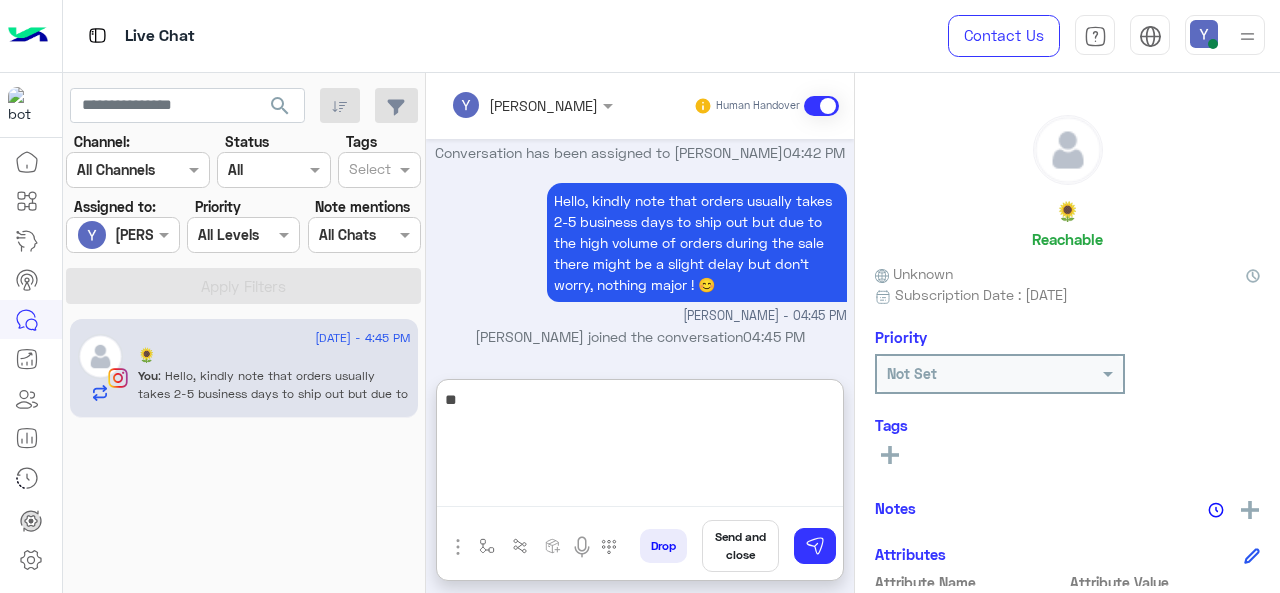 scroll, scrollTop: 1304, scrollLeft: 0, axis: vertical 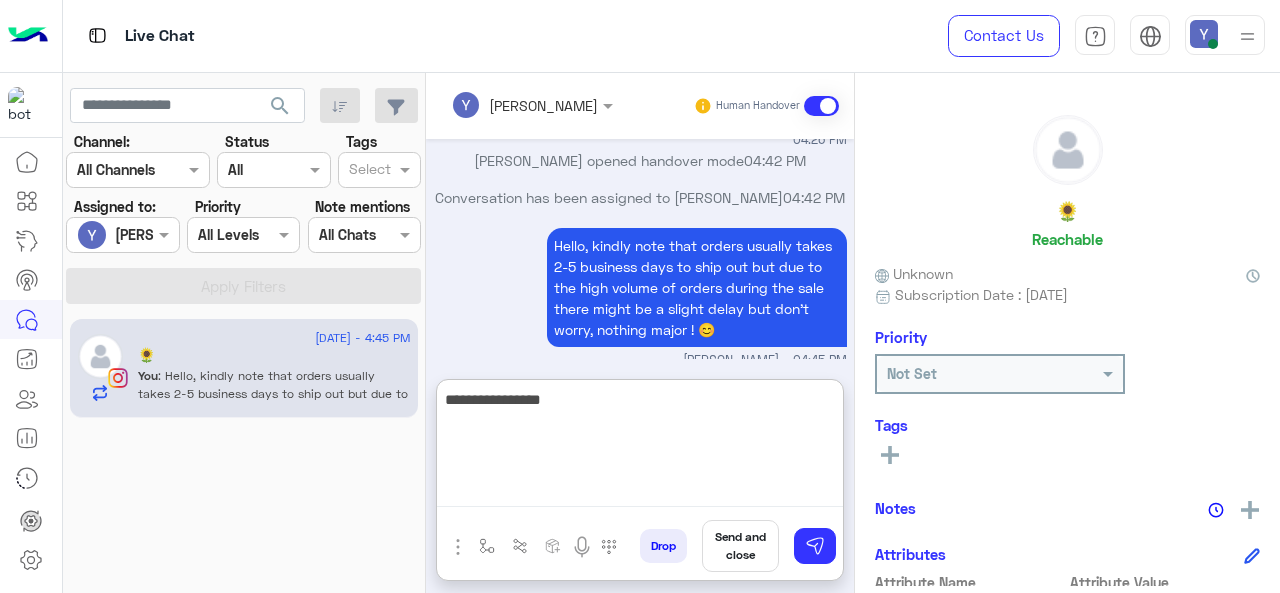 type on "**********" 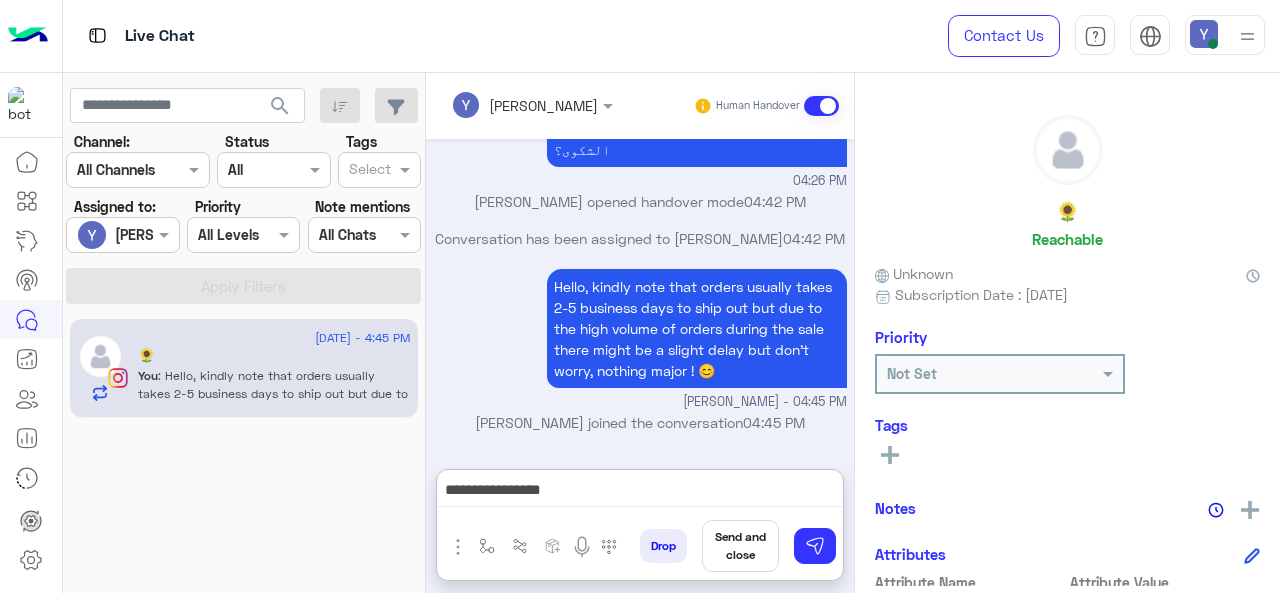 click on "Send and close" at bounding box center (740, 546) 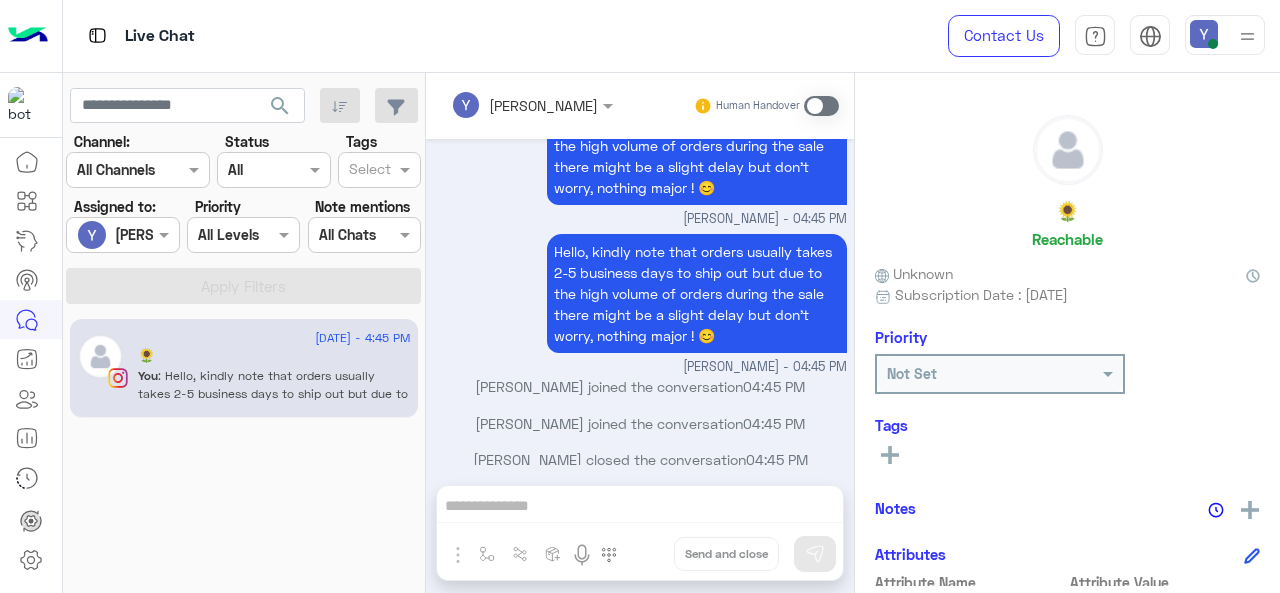 scroll, scrollTop: 1483, scrollLeft: 0, axis: vertical 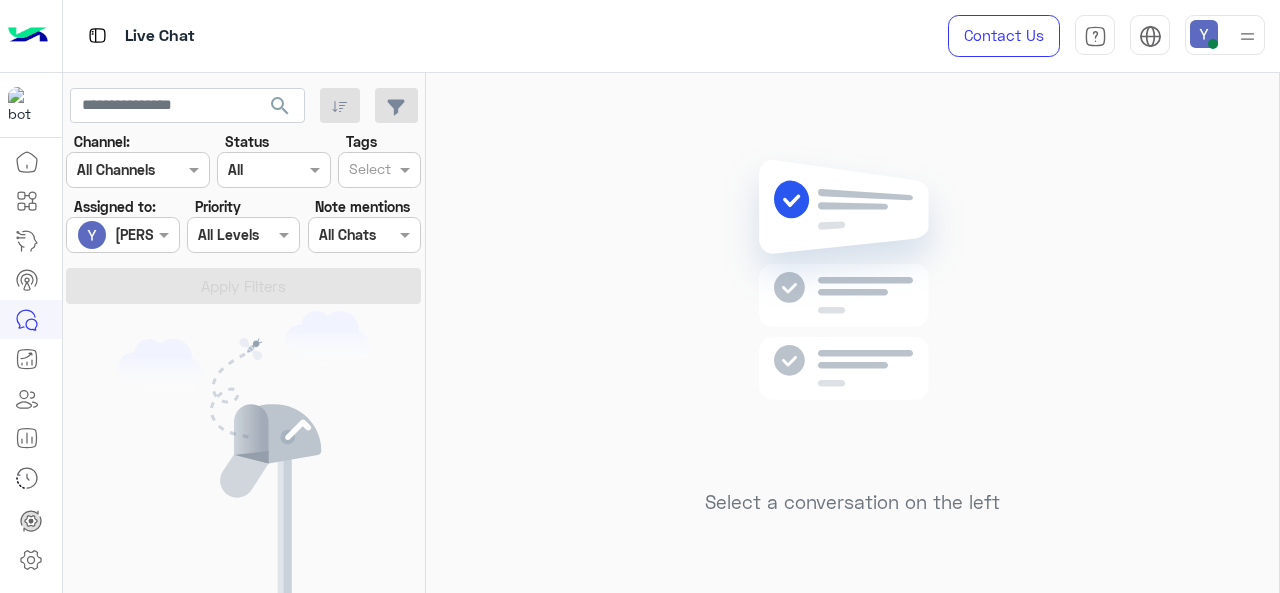 click at bounding box center [122, 234] 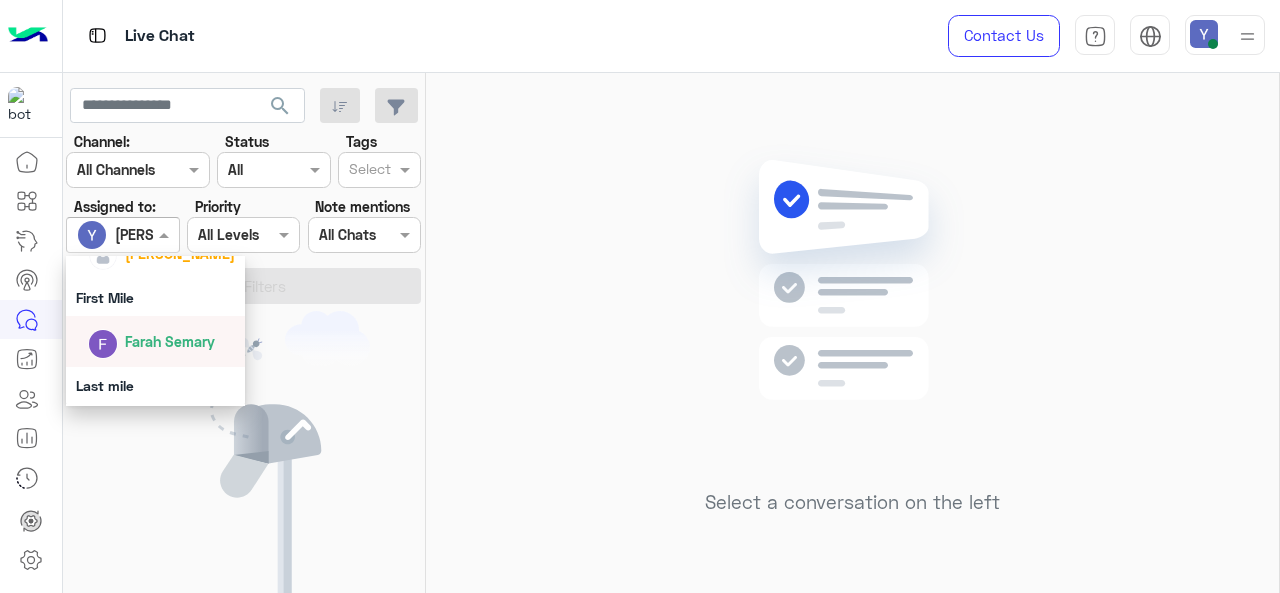 scroll, scrollTop: 344, scrollLeft: 0, axis: vertical 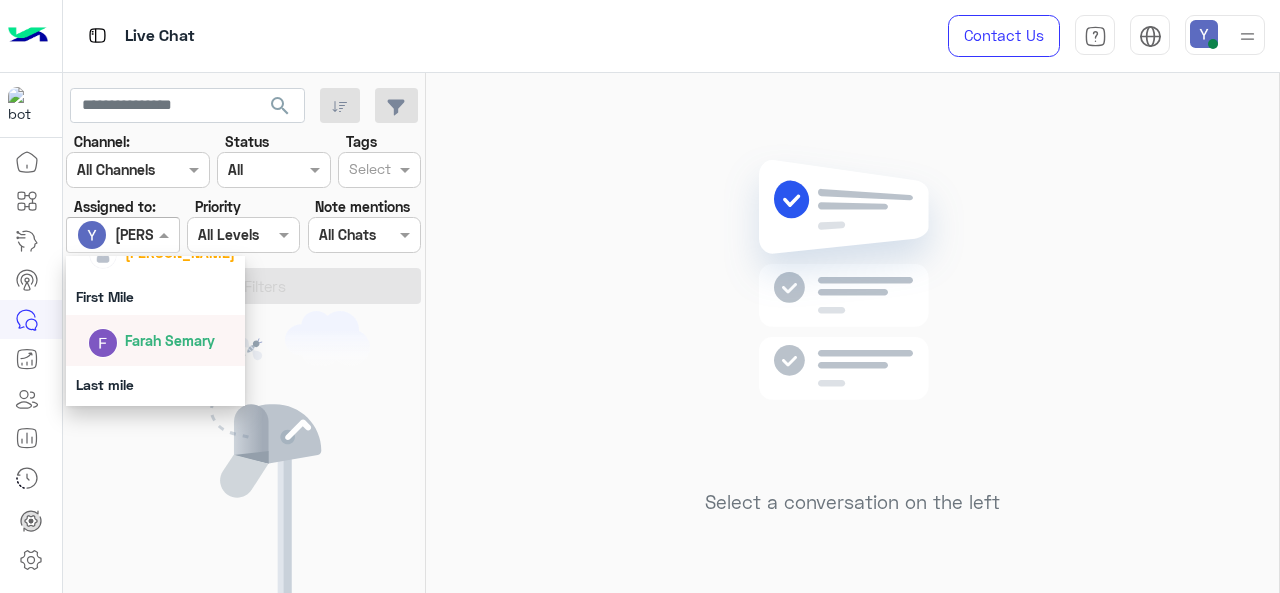 click on "Farah Semary" at bounding box center (170, 340) 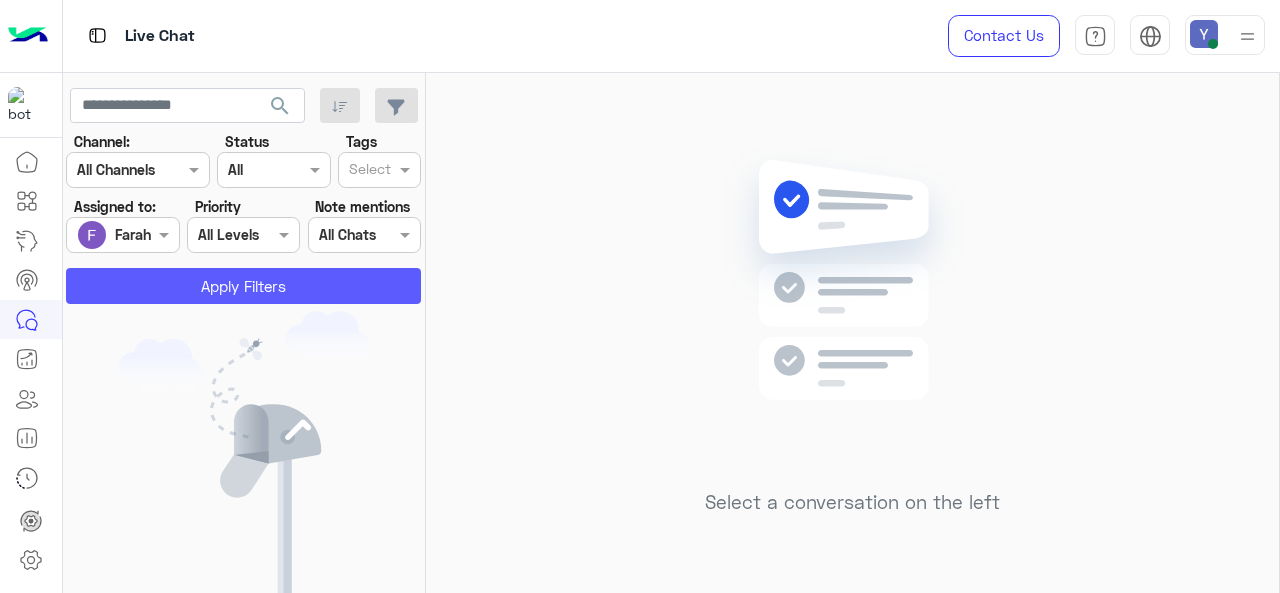 click on "Apply Filters" 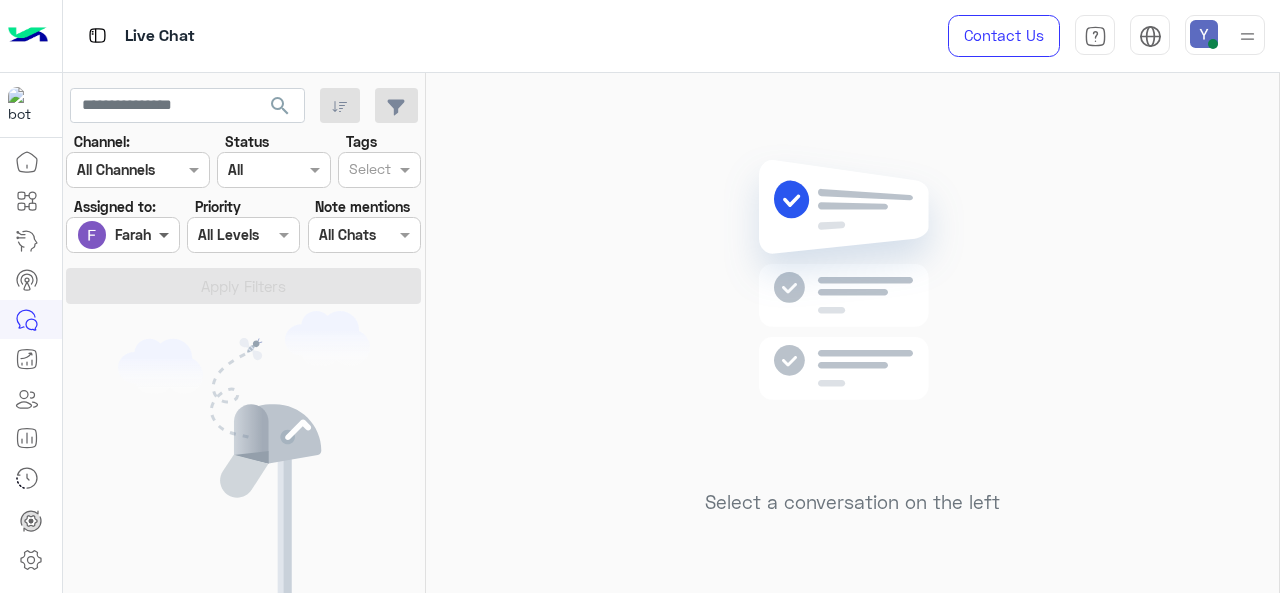 click at bounding box center [166, 234] 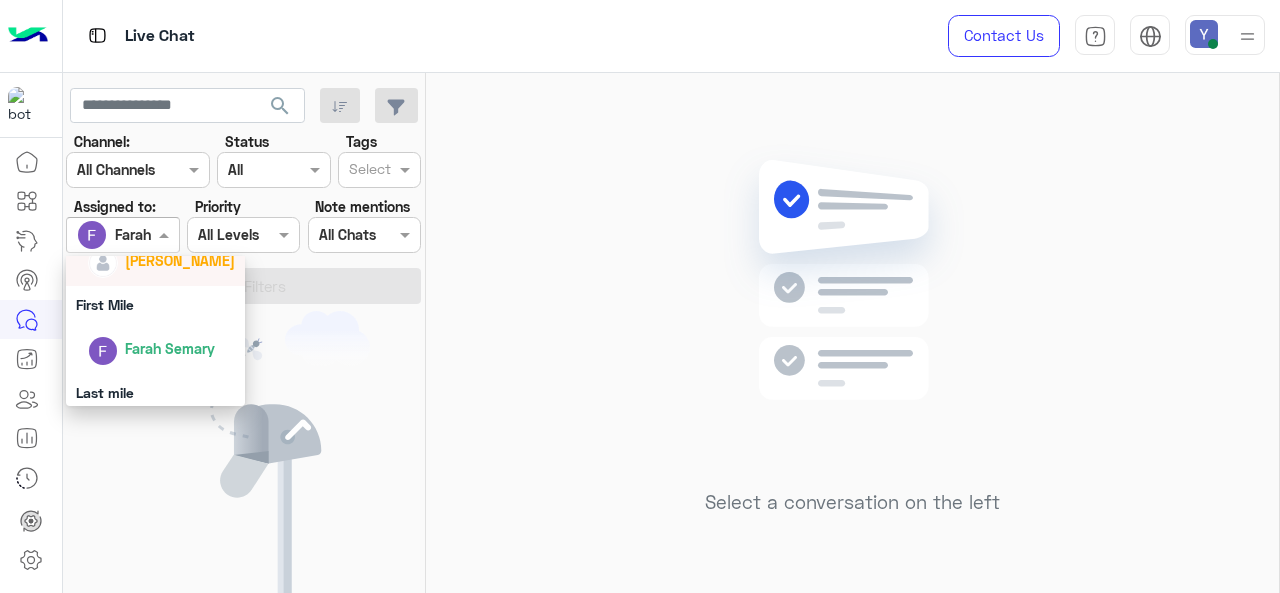 scroll, scrollTop: 337, scrollLeft: 0, axis: vertical 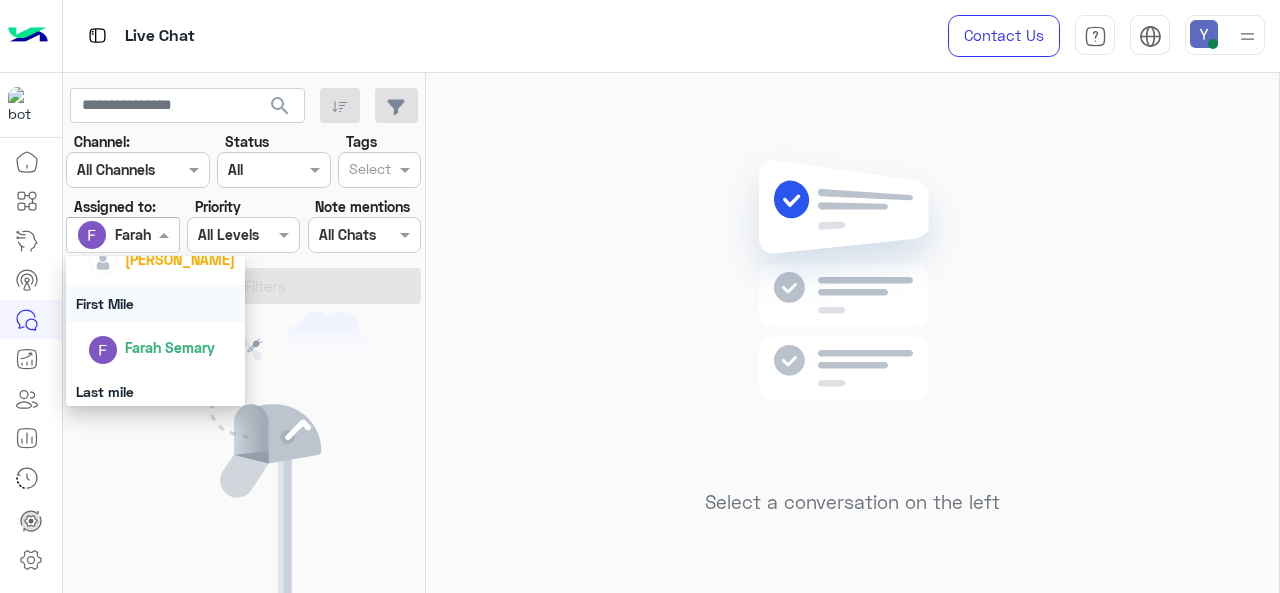 click on "First Mile" at bounding box center [156, 303] 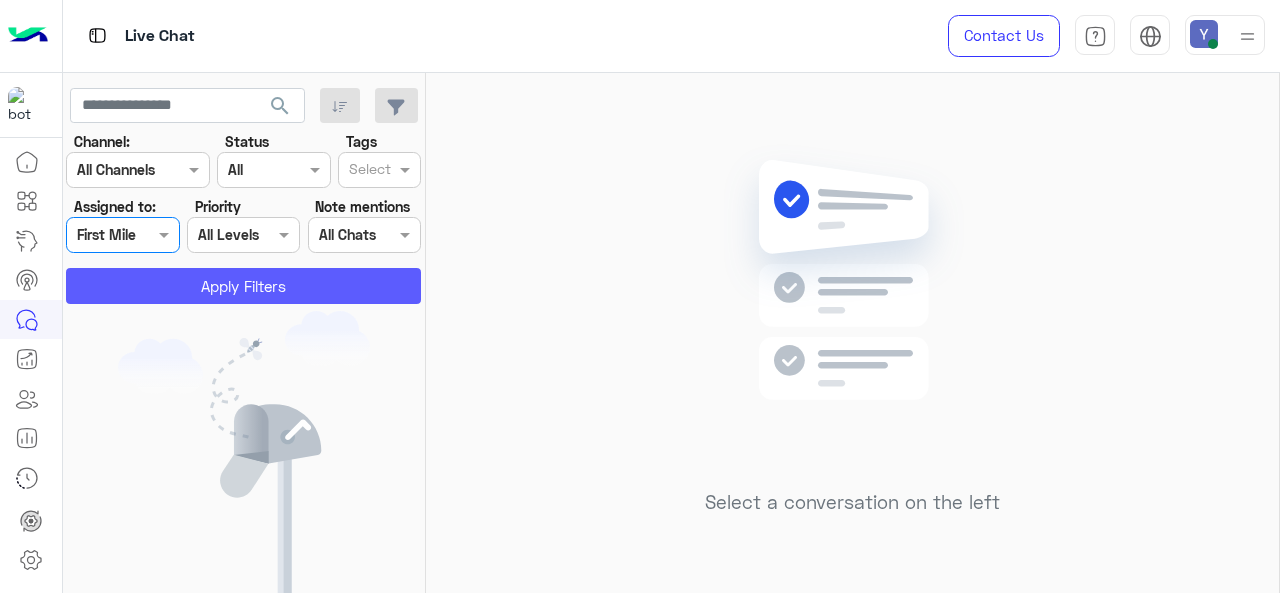 click on "Apply Filters" 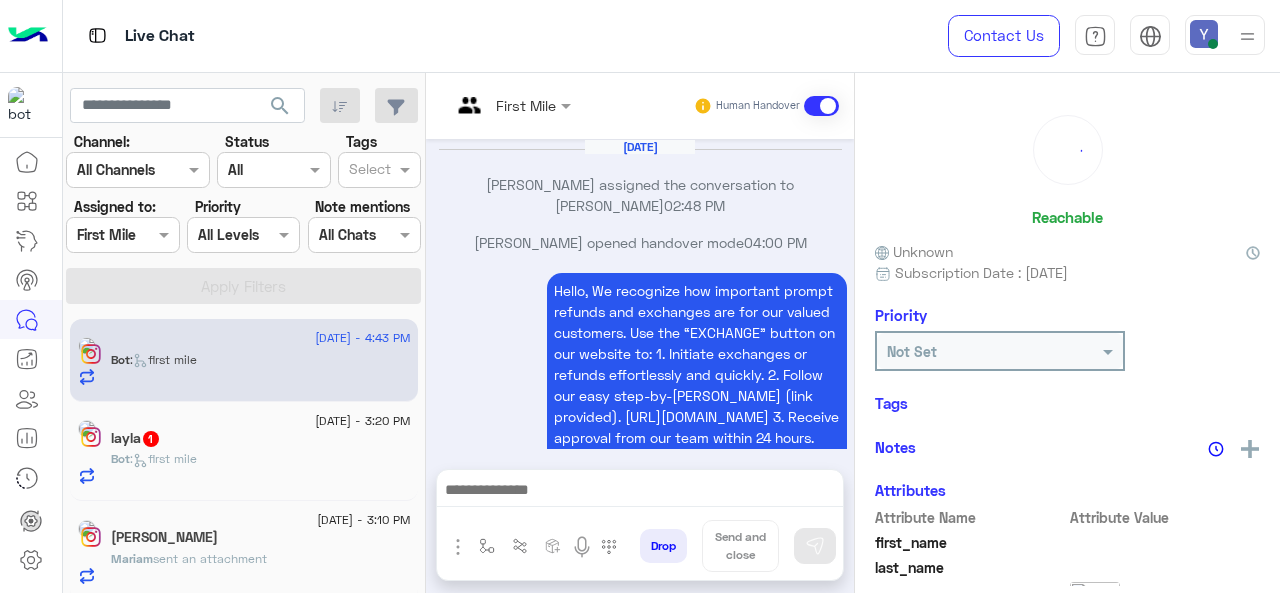 scroll, scrollTop: 944, scrollLeft: 0, axis: vertical 